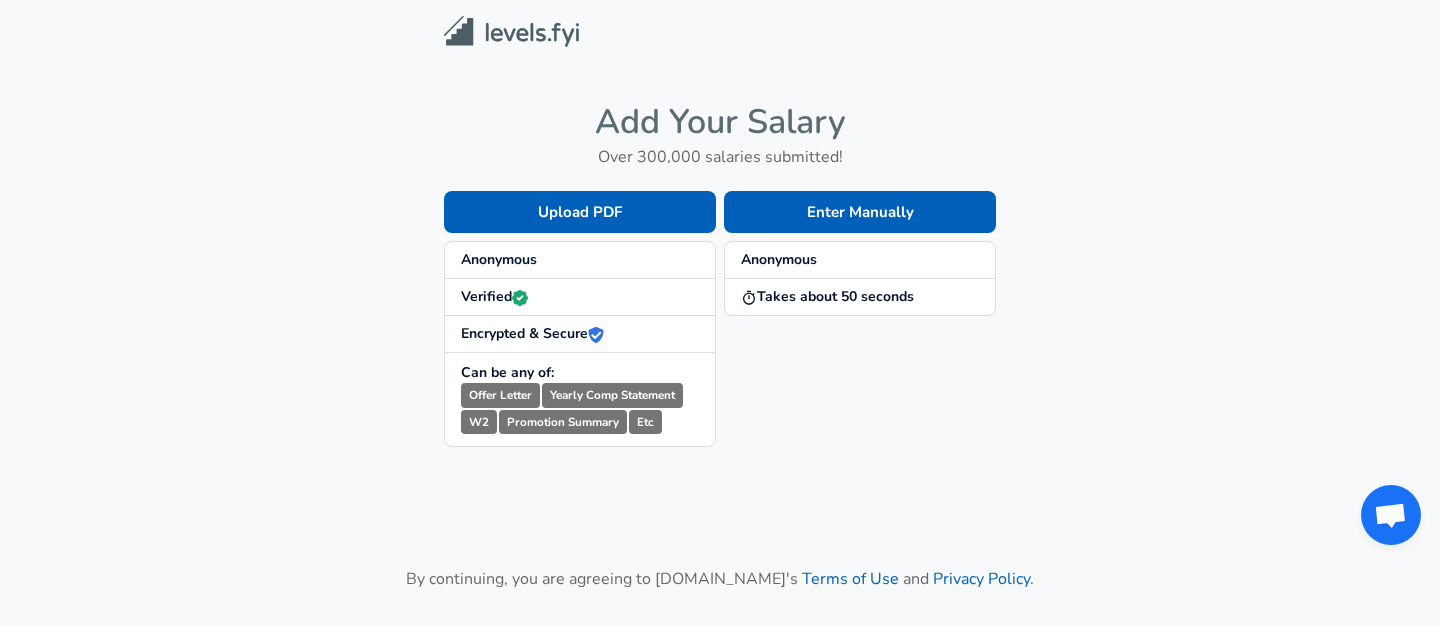 scroll, scrollTop: 0, scrollLeft: 0, axis: both 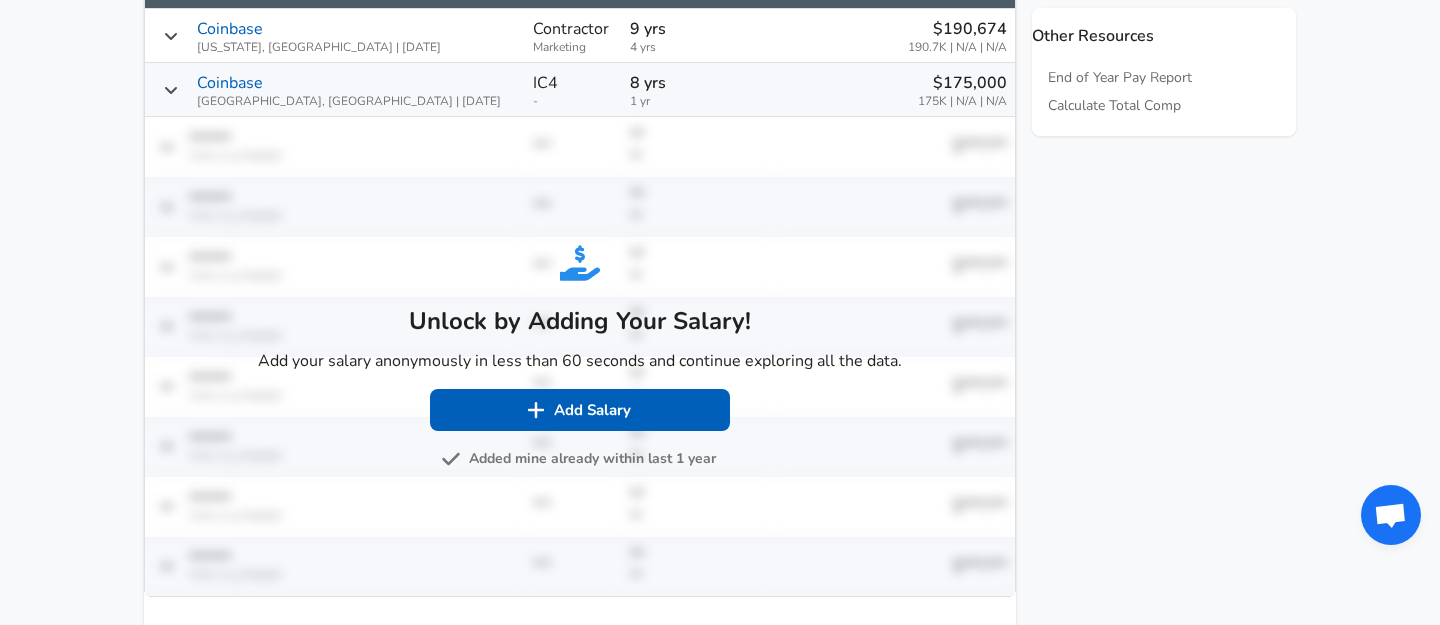click on "Added mine already within last 1 year" at bounding box center (580, 459) 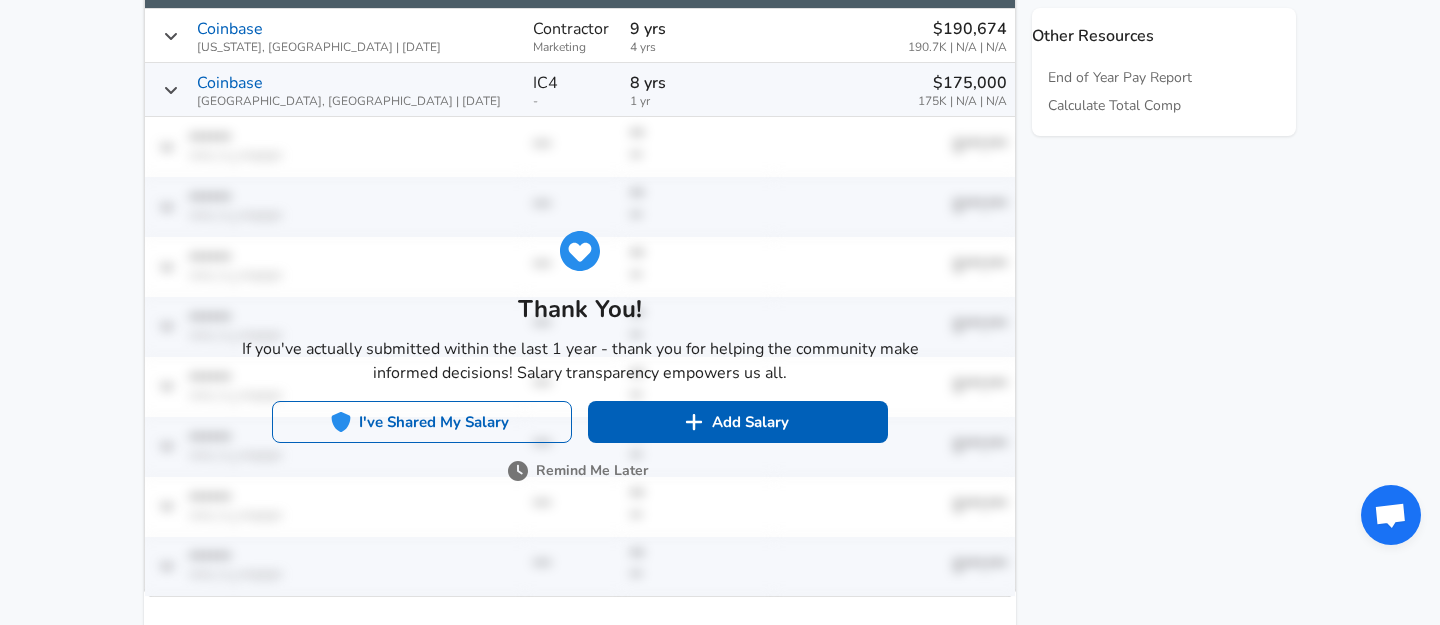 click on "I've Shared My Salary" at bounding box center [422, 422] 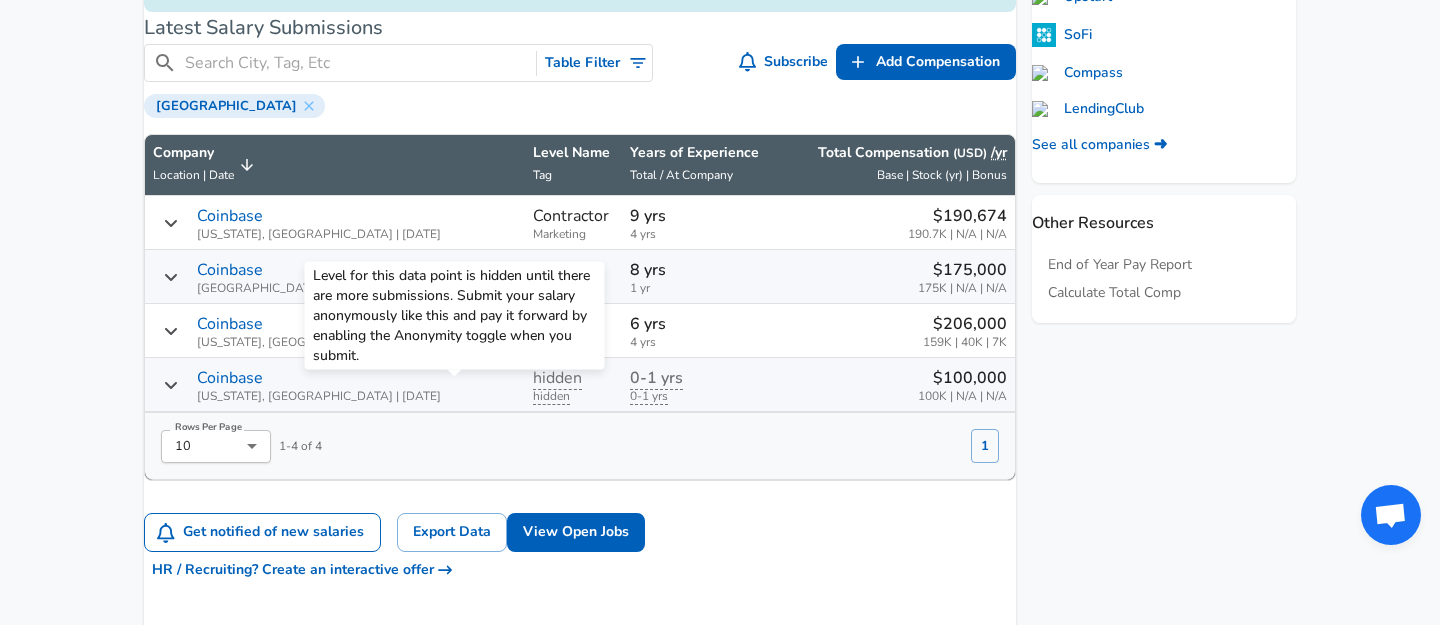 scroll, scrollTop: 866, scrollLeft: 0, axis: vertical 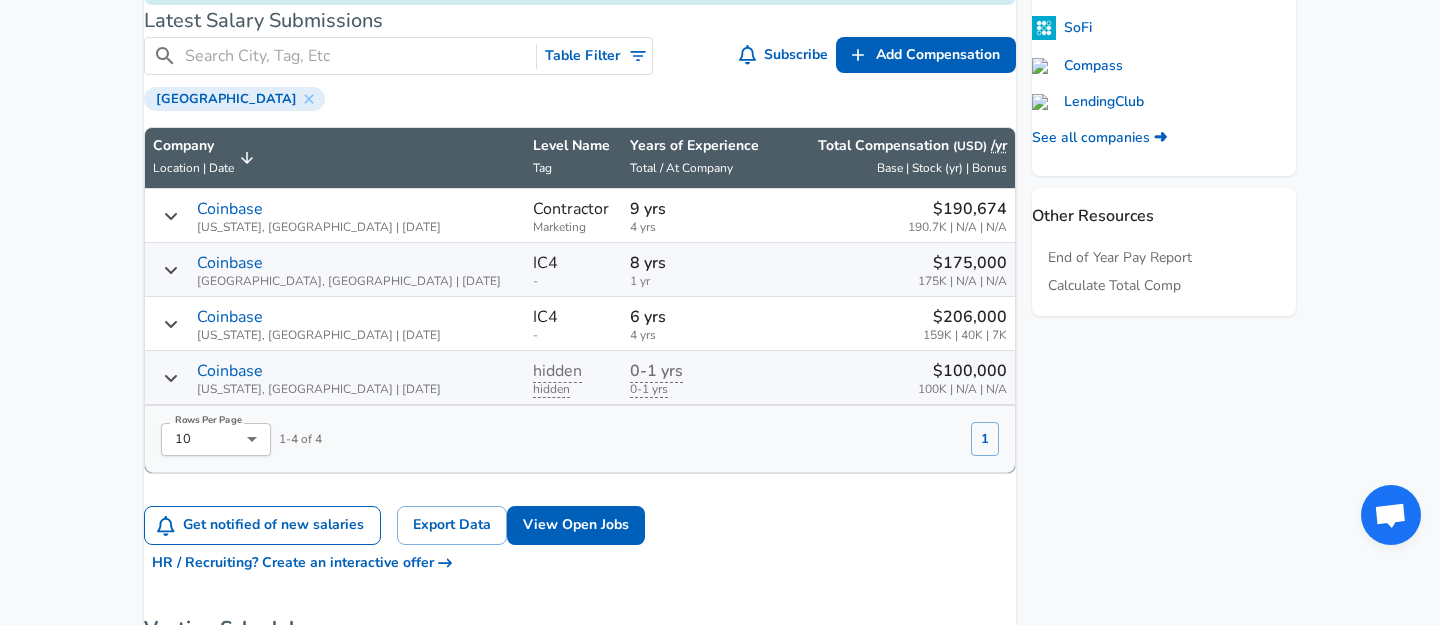 click on "For Employers $ USD / yr Change English ([GEOGRAPHIC_DATA]) Change Login Sign Up All Data By Location By Company By Title Salary Calculator Chart Visualizations Verified Salaries Internships Negotiation Support Compare Benefits Who's Hiring 2024 Pay Report Top Paying Companies Integrate Blog Press Google Software Engineer Product Manager [US_STATE][GEOGRAPHIC_DATA] Area Data Scientist View Individual Data Points   Levels FYI Logo Salaries 📂   All Data 🌎   By Location 🏢   By Company 🖋    By Title 🏭️    By Industry 📍   Salary Heatmap 📈   Chart Visualizations 🔥   Real-time Percentiles 🎓   Internships ❣️   Compare Benefits 🎬   2024 Pay Report 🏆   Top Paying Companies 💸   Calculate Meeting Cost #️⃣   Salary Calculator Contribute Add Salary Add Company Benefits Add Level Mapping Jobs Services Candidate Services 💵  Negotiation Coaching 📄  Resume Review 🎁  Gift a Resume Review For Employers Interactive Offers Real-time Percentiles  🔥 Compensation Benchmarking For Academic Research ←" at bounding box center [720, -554] 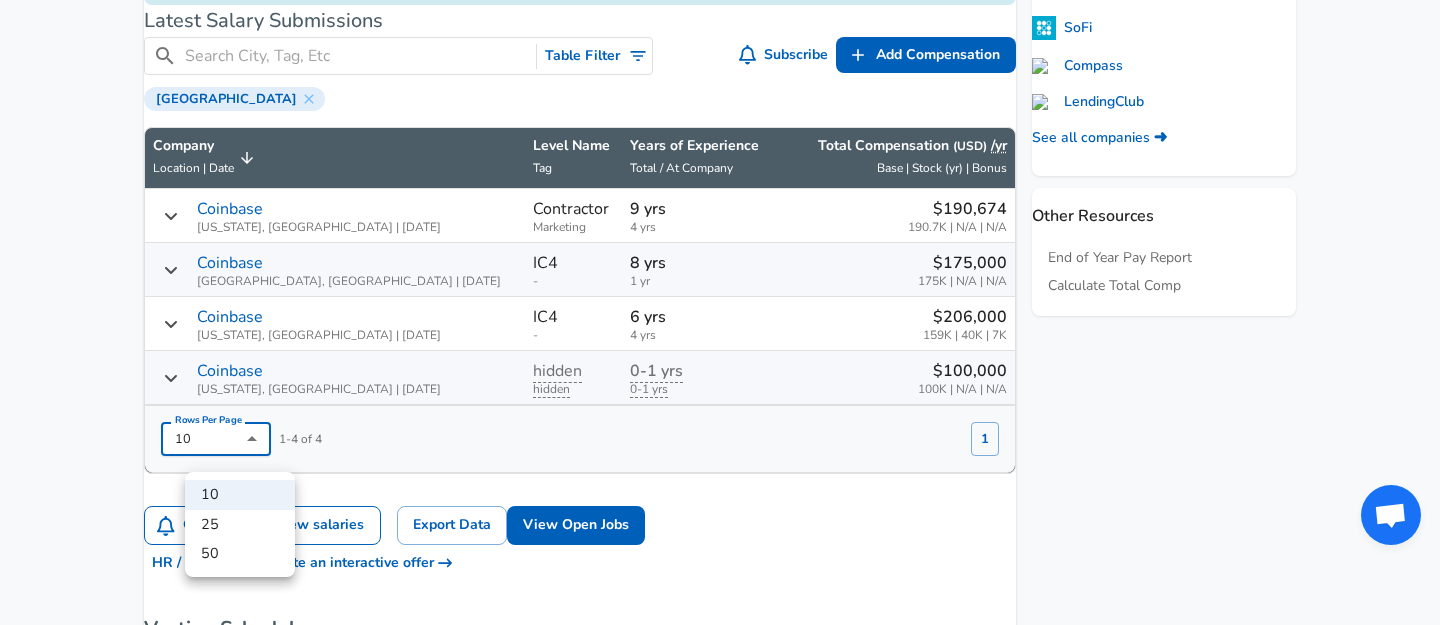 click on "50" at bounding box center (240, 554) 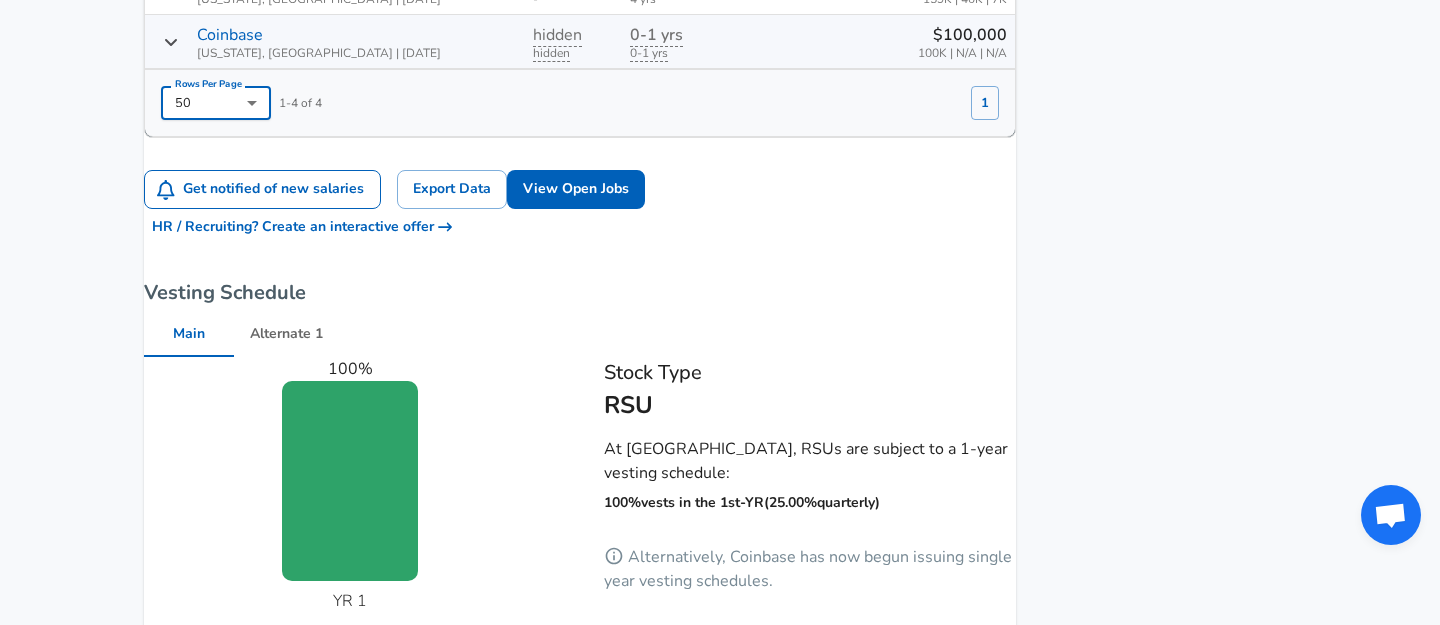 scroll, scrollTop: 956, scrollLeft: 0, axis: vertical 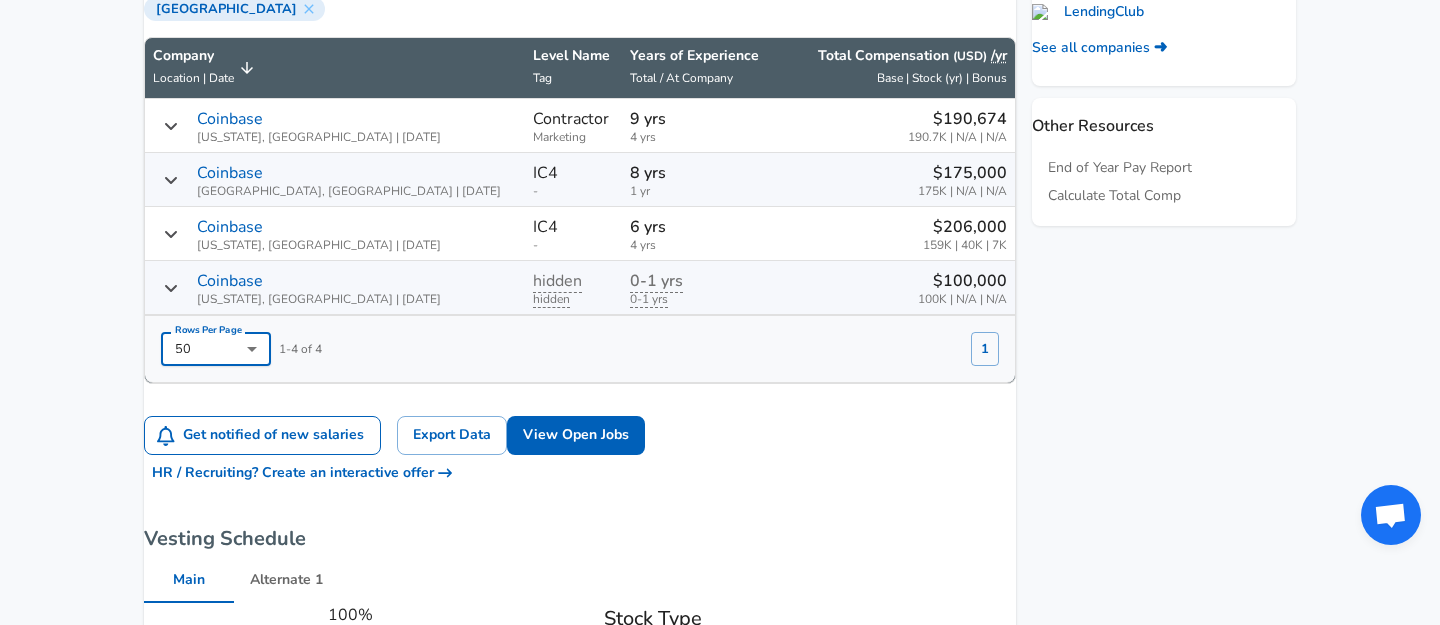 click on "Coinbase [US_STATE], [GEOGRAPHIC_DATA]   |   [DATE]" at bounding box center (335, 125) 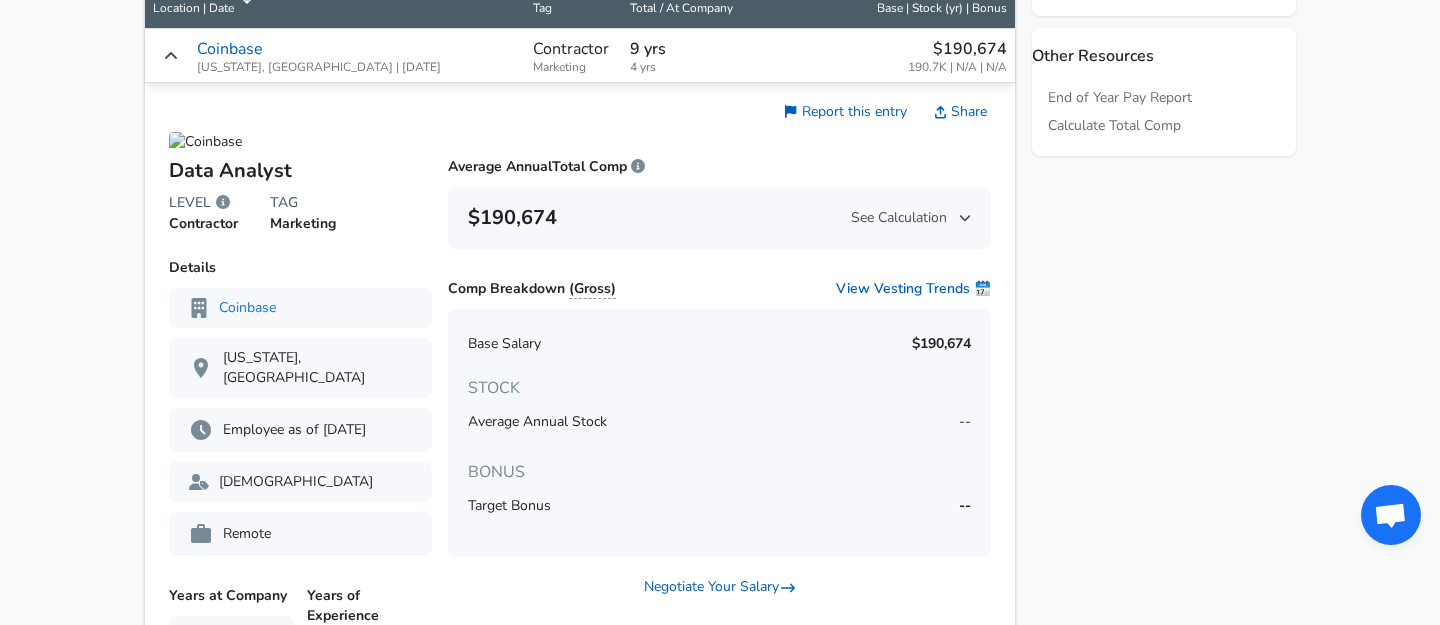 scroll, scrollTop: 1017, scrollLeft: 0, axis: vertical 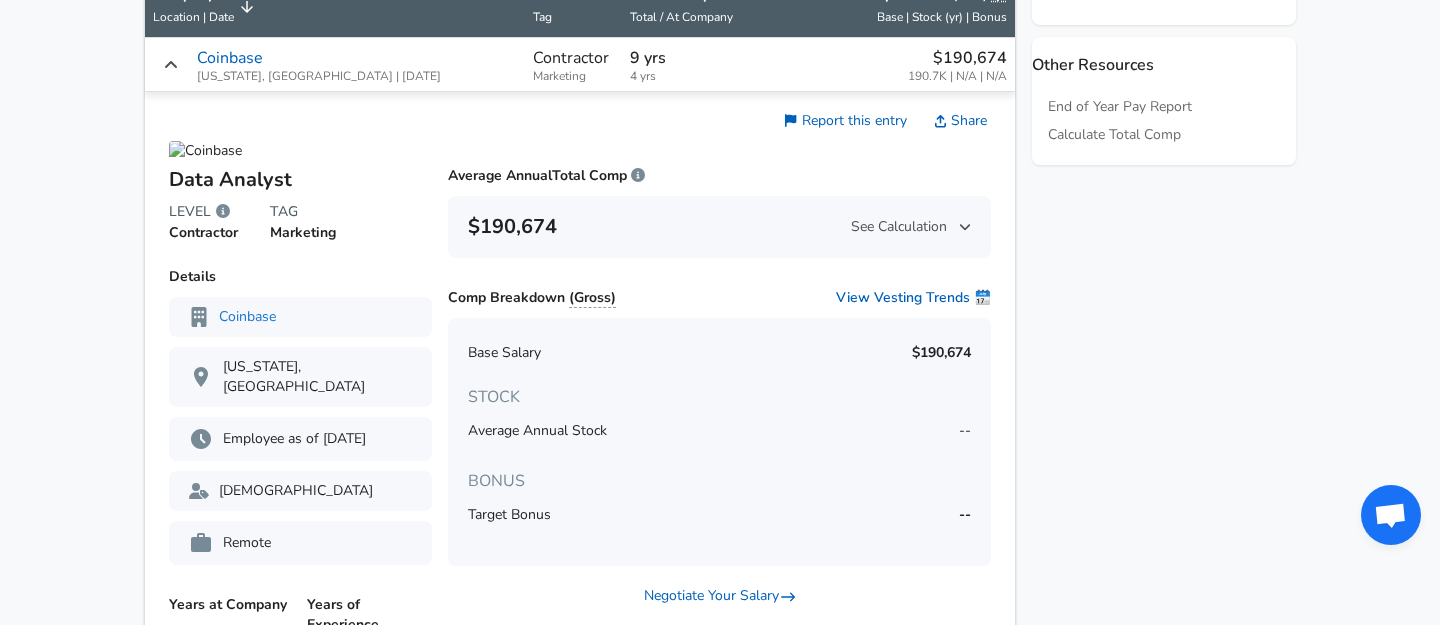 click 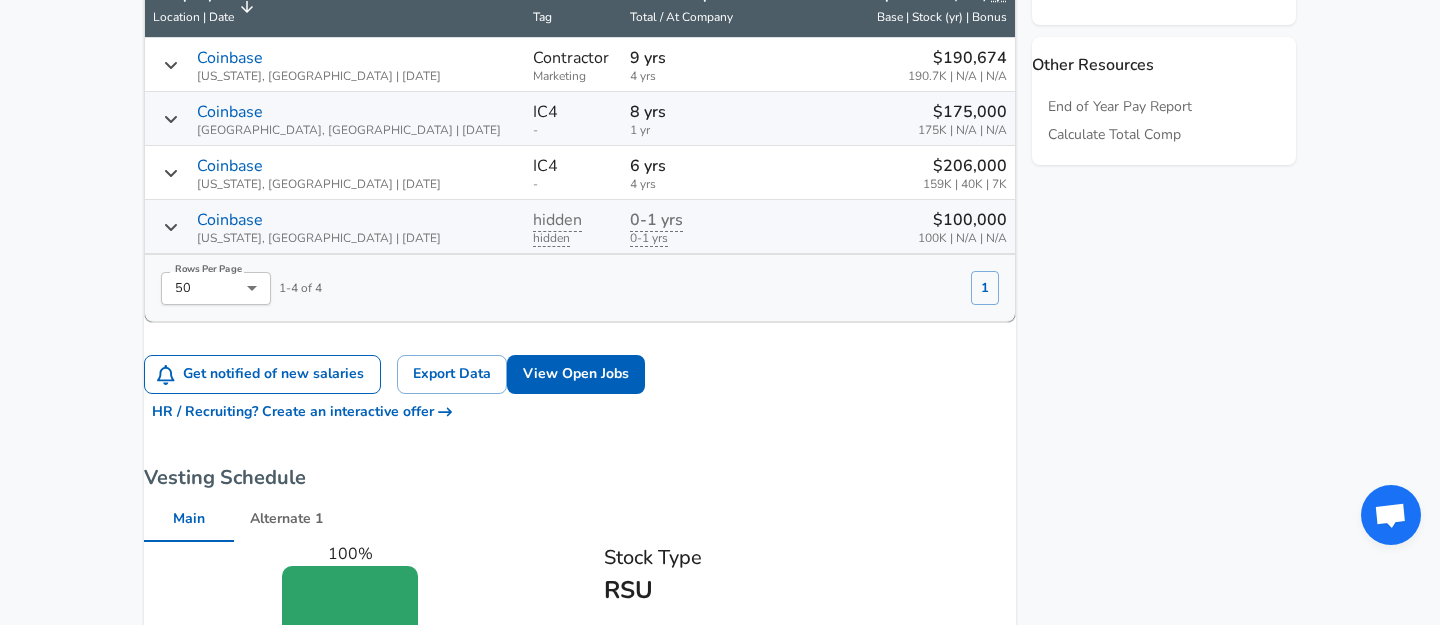 click on "Coinbase [GEOGRAPHIC_DATA], [GEOGRAPHIC_DATA]   |   [DATE]" at bounding box center (335, 118) 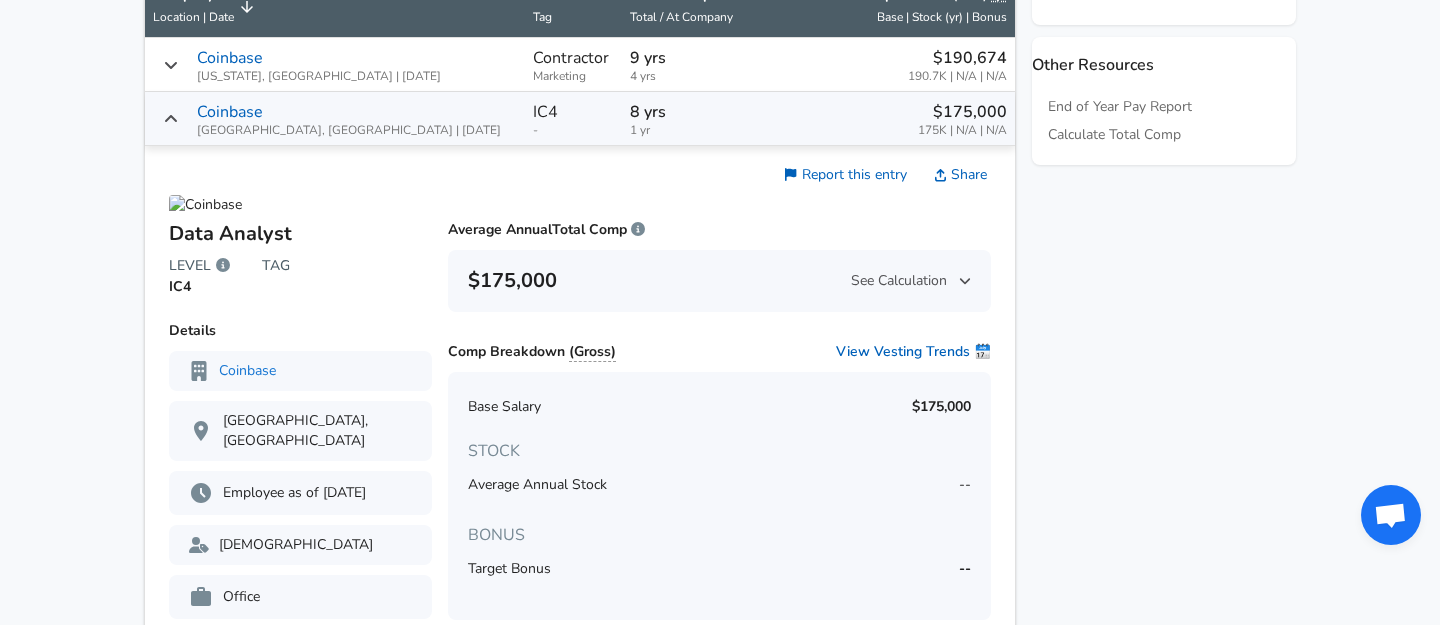 click on "$175,000 175K   |   N/A   |   N/A" at bounding box center (894, 118) 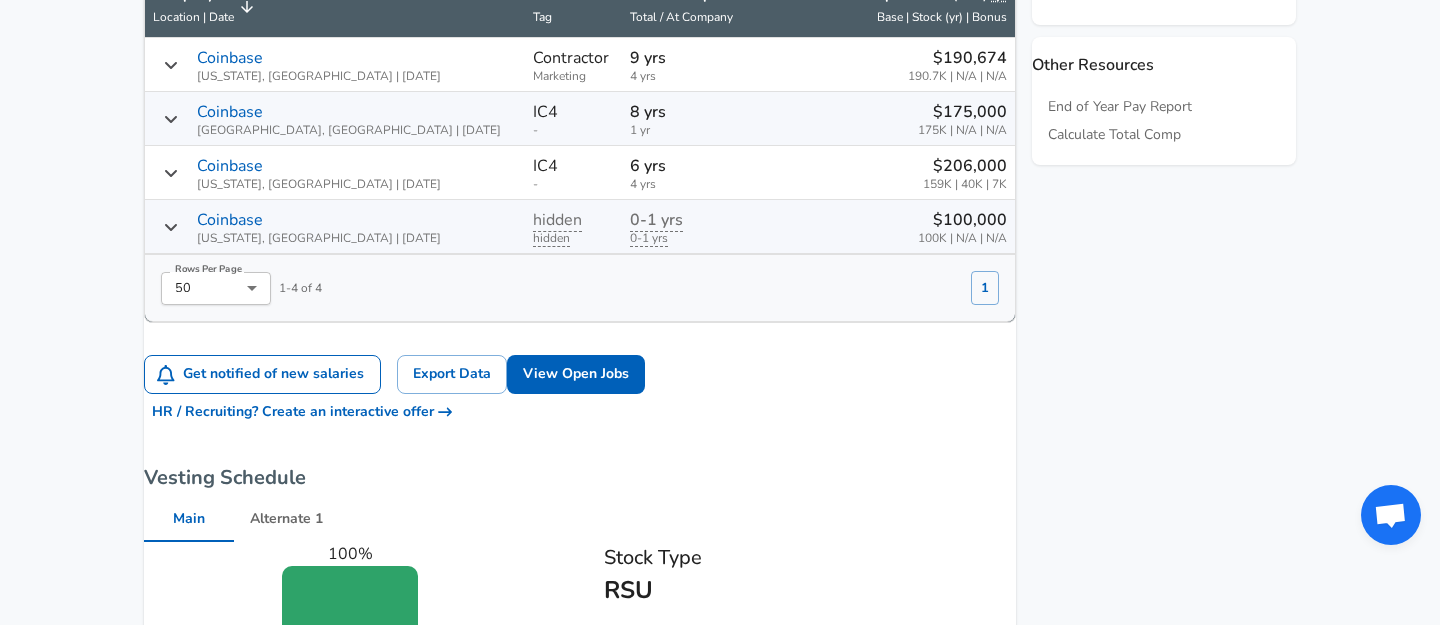 click on "$206,000 159K   |   40K   |   7K" at bounding box center [894, 172] 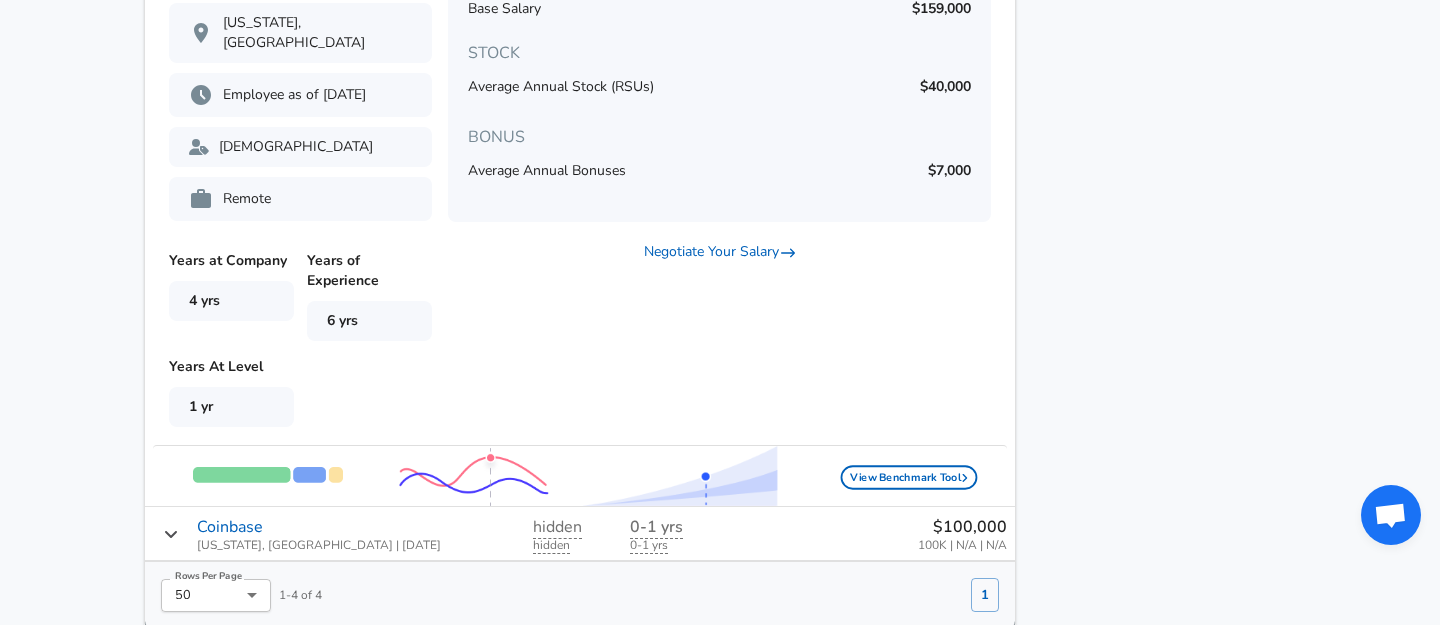 scroll, scrollTop: 1518, scrollLeft: 0, axis: vertical 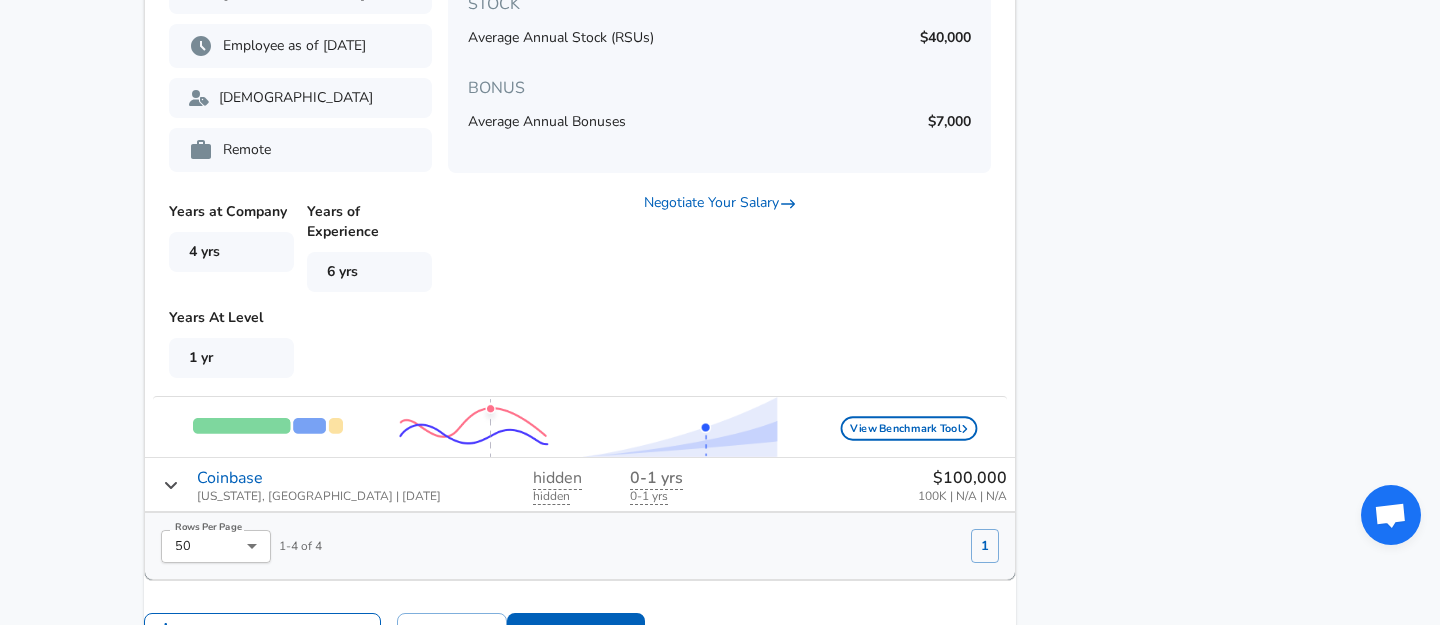 click on "$100,000 100K   |   N/A   |   N/A" at bounding box center [894, 485] 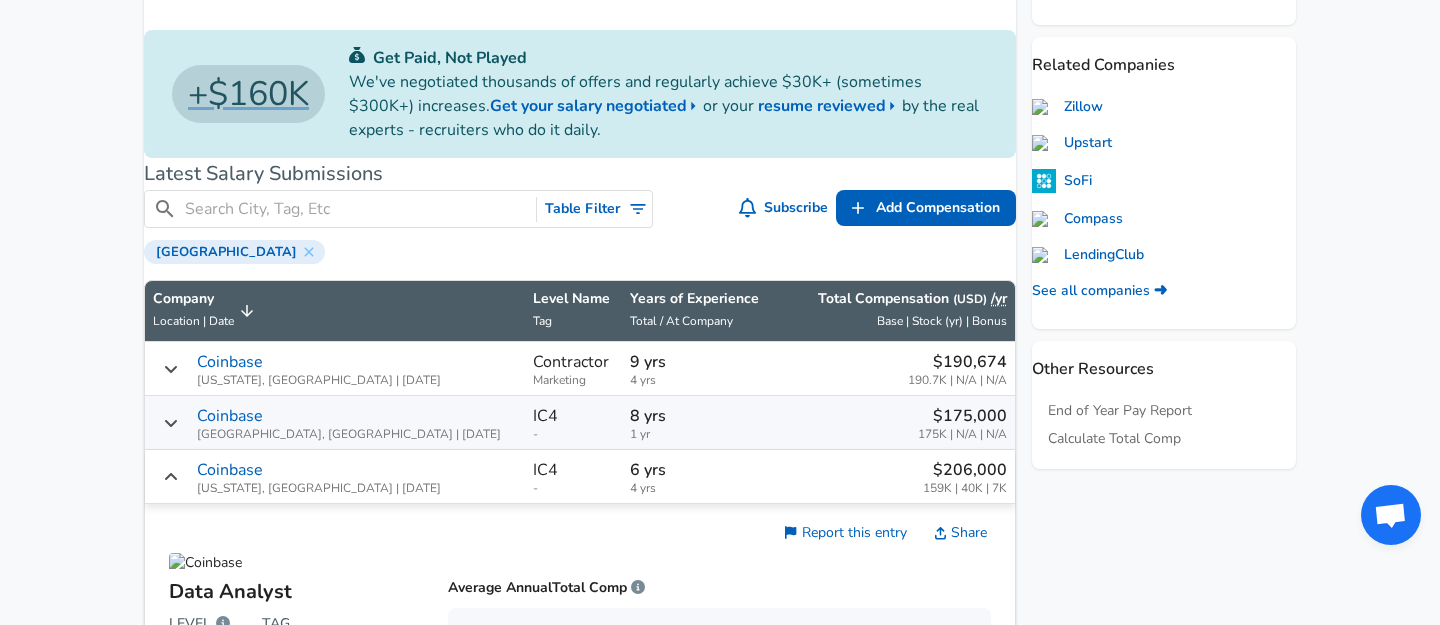 scroll, scrollTop: 0, scrollLeft: 0, axis: both 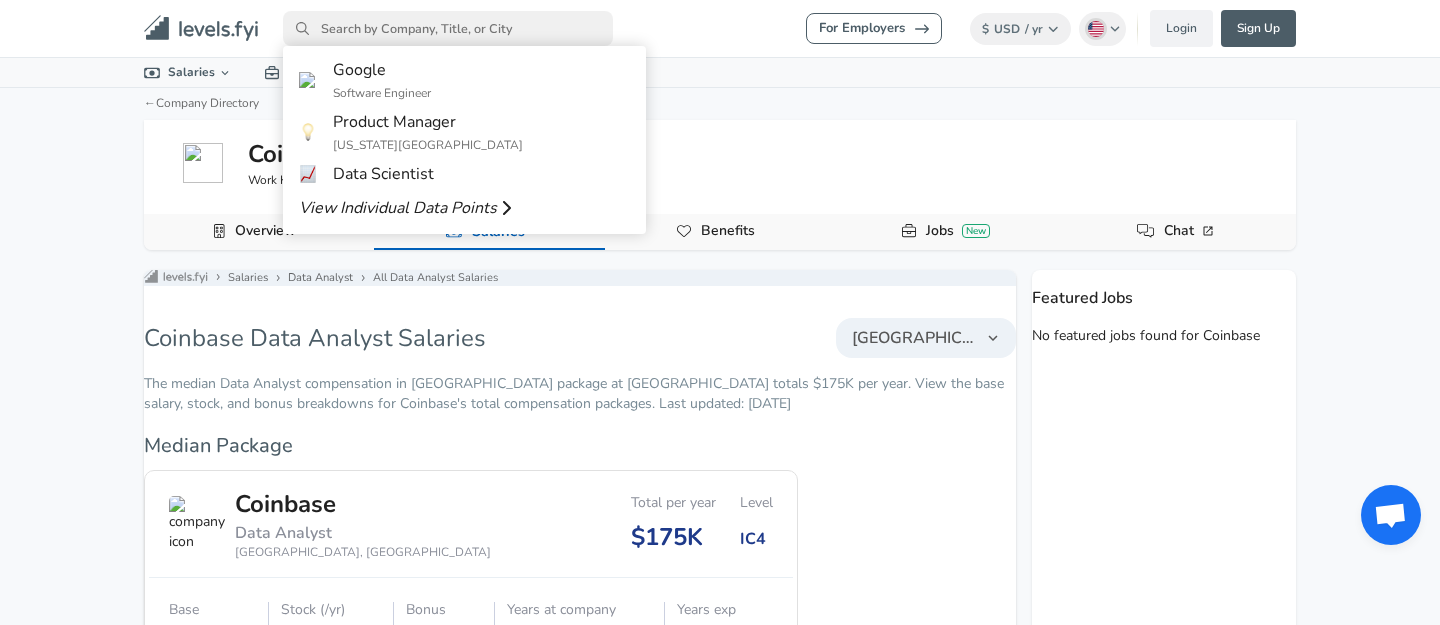 click at bounding box center [448, 28] 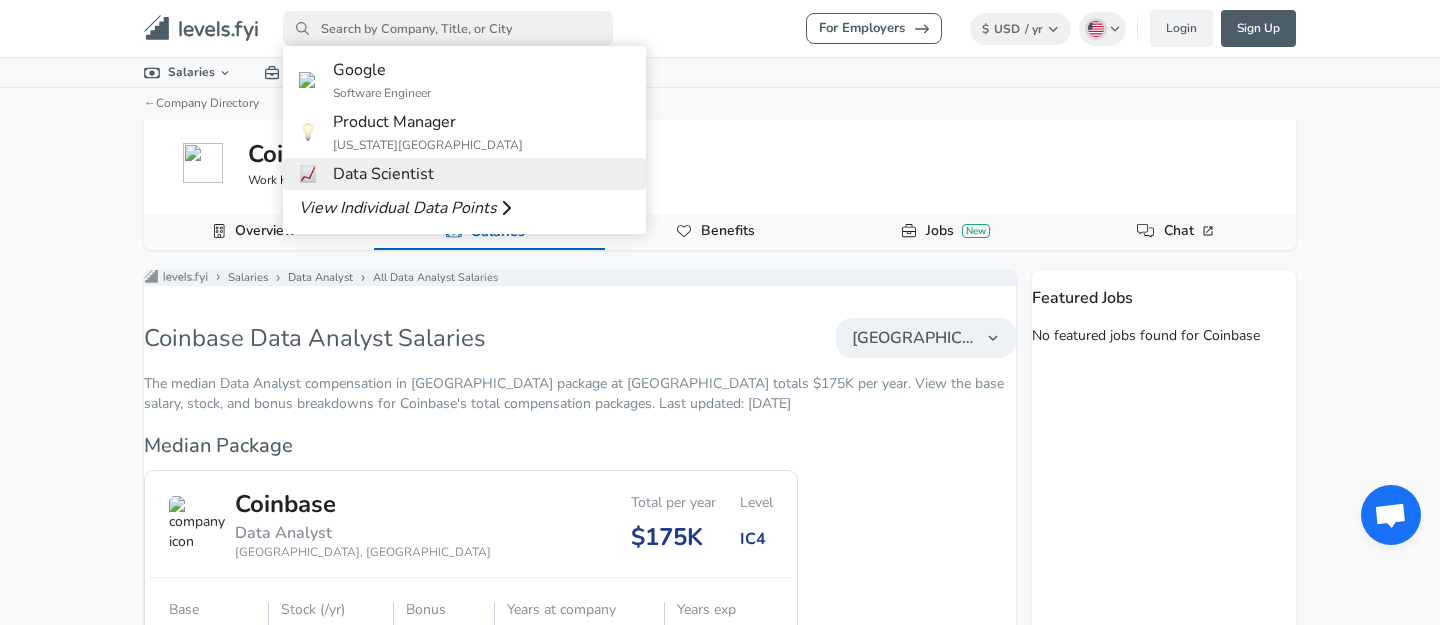 click on "Data Scientist" at bounding box center (383, 174) 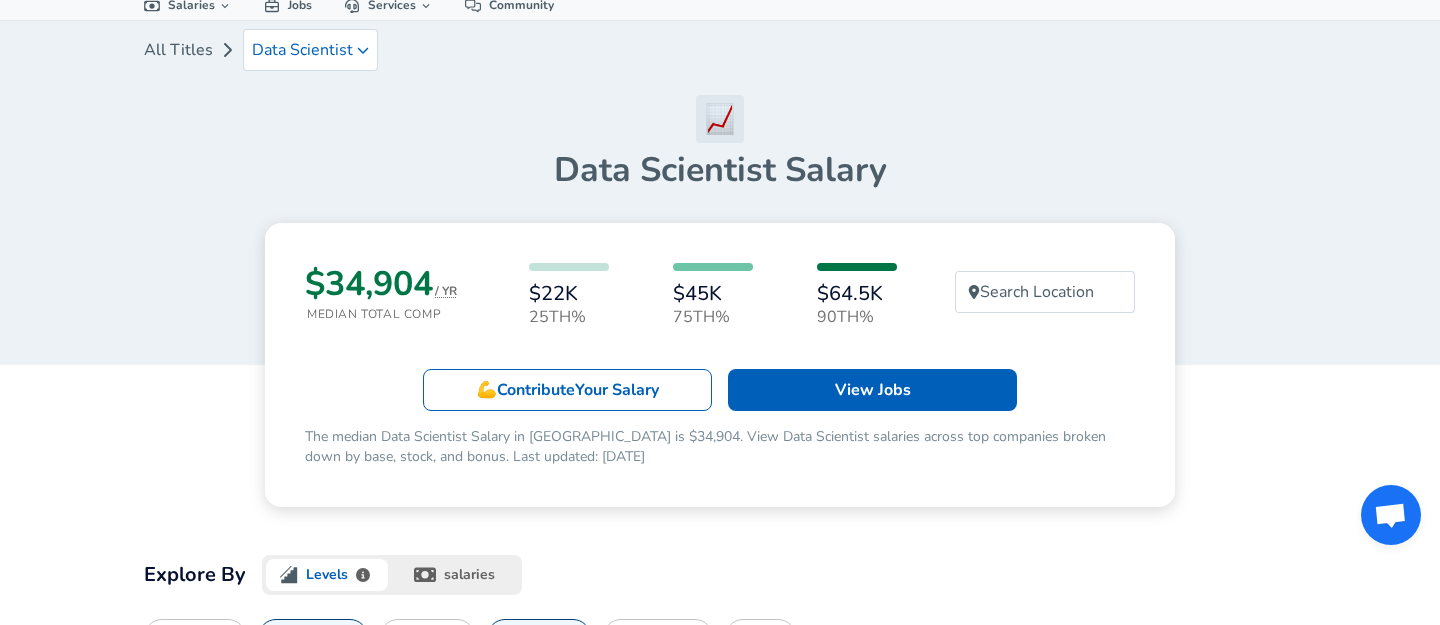 scroll, scrollTop: 112, scrollLeft: 0, axis: vertical 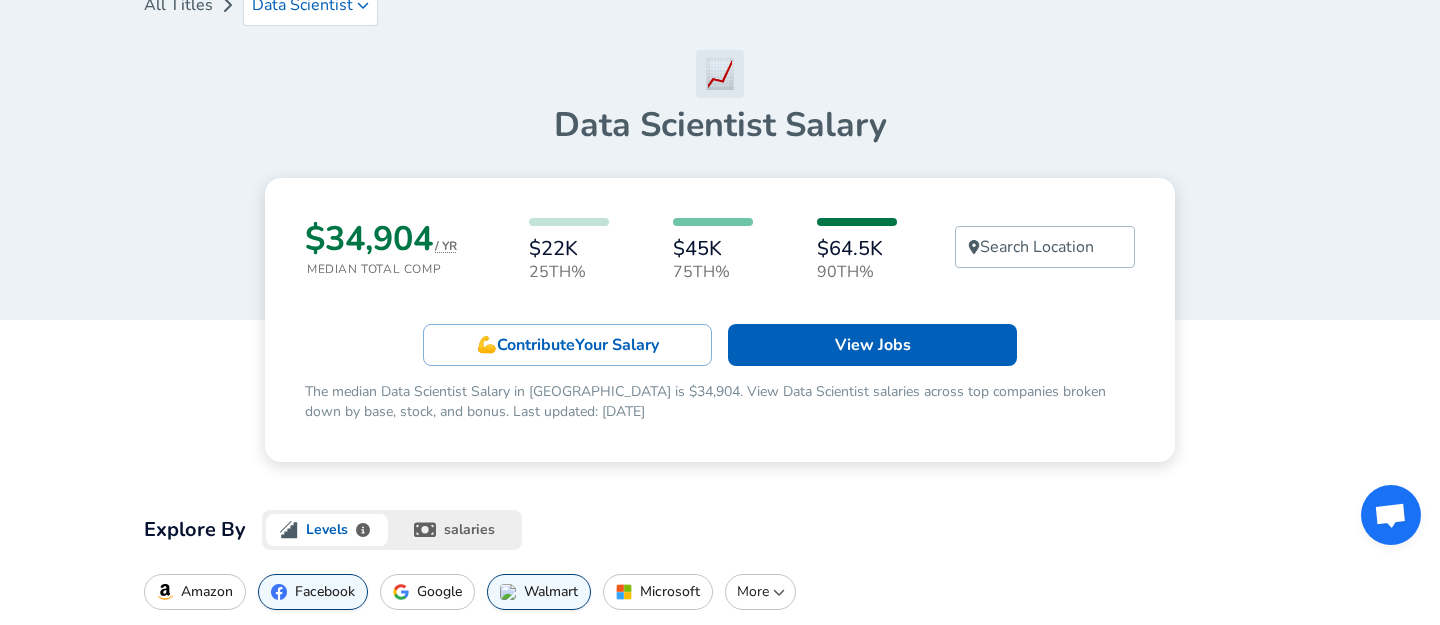click on "Search Location" at bounding box center (1037, 247) 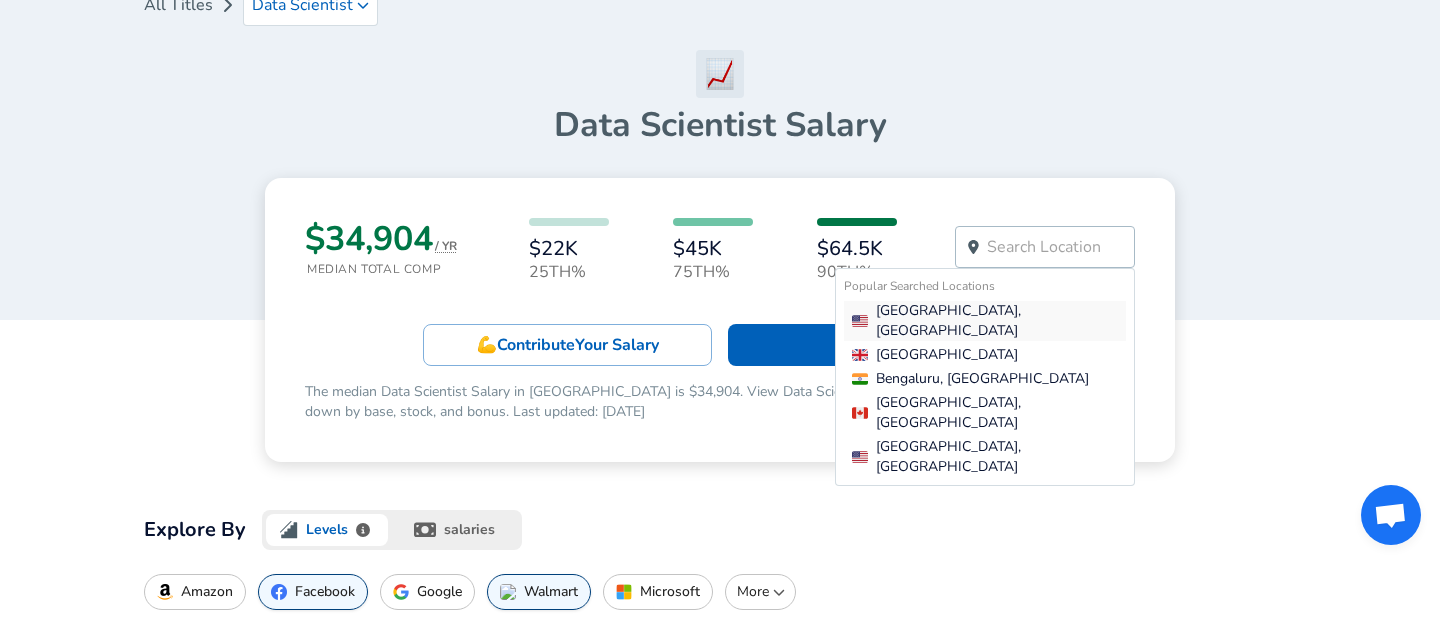click on "[GEOGRAPHIC_DATA], [GEOGRAPHIC_DATA]" at bounding box center (989, 321) 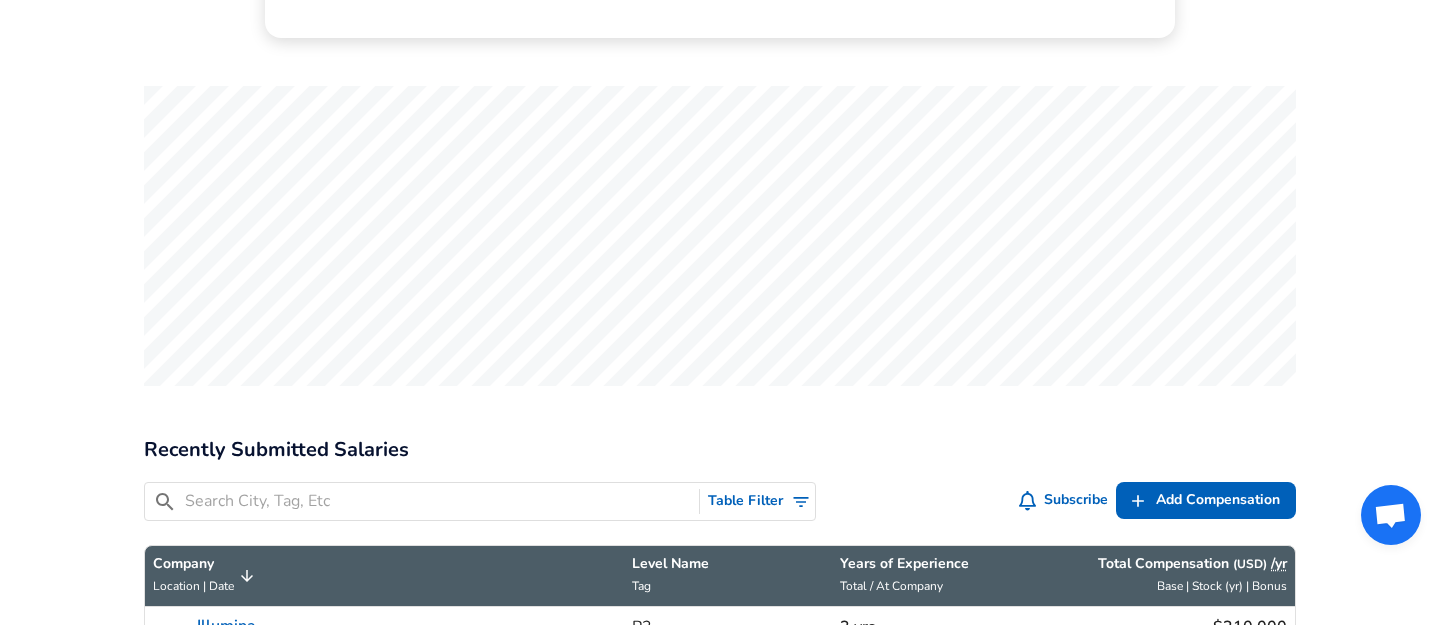 scroll, scrollTop: 825, scrollLeft: 0, axis: vertical 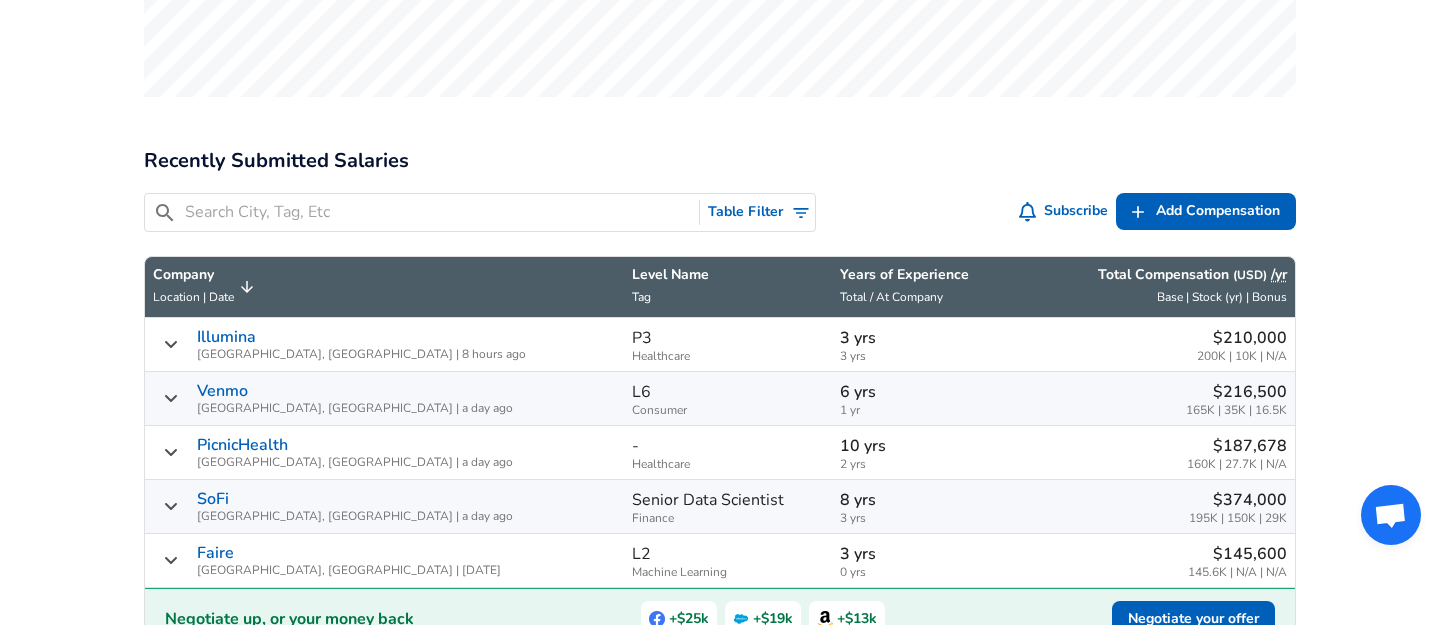 click 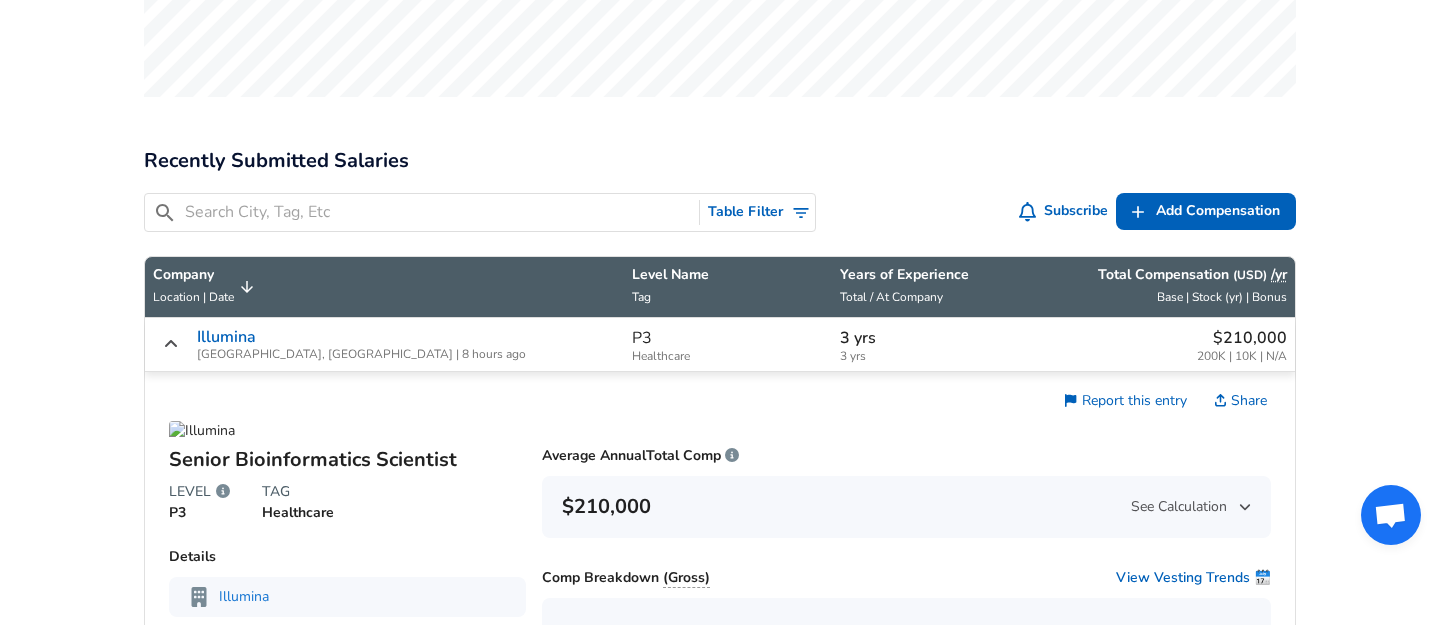 click 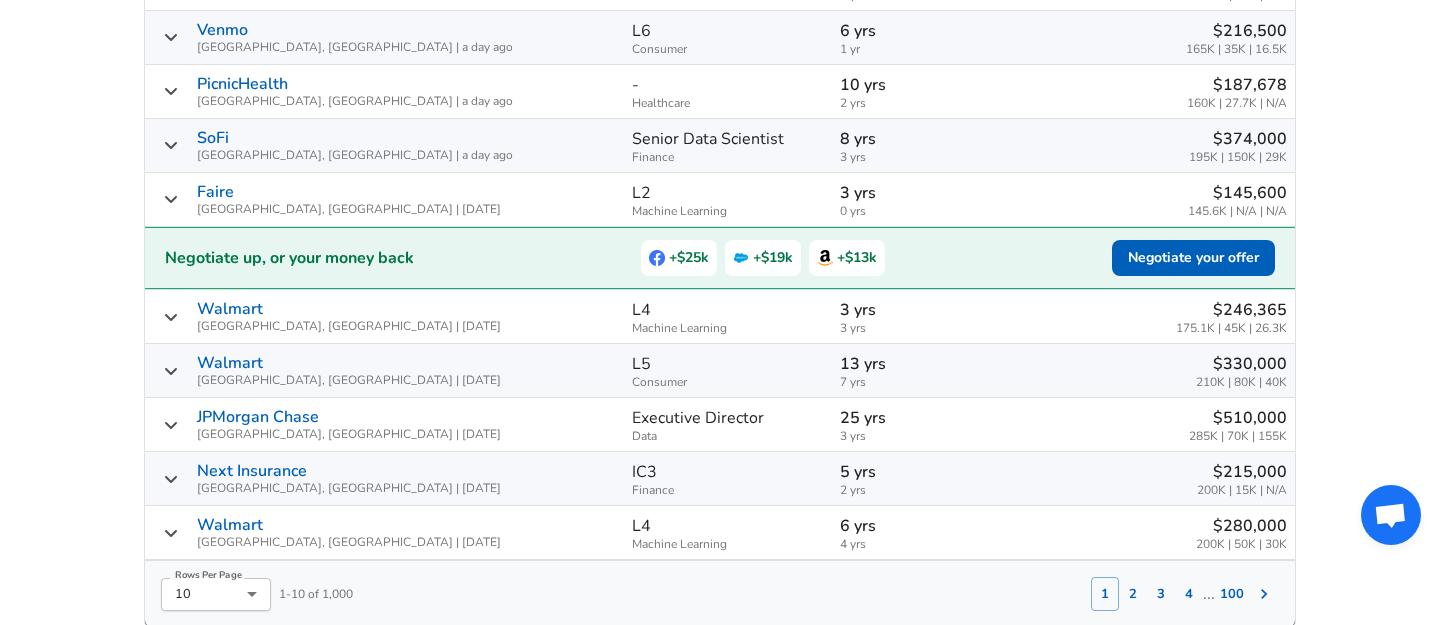 scroll, scrollTop: 1189, scrollLeft: 0, axis: vertical 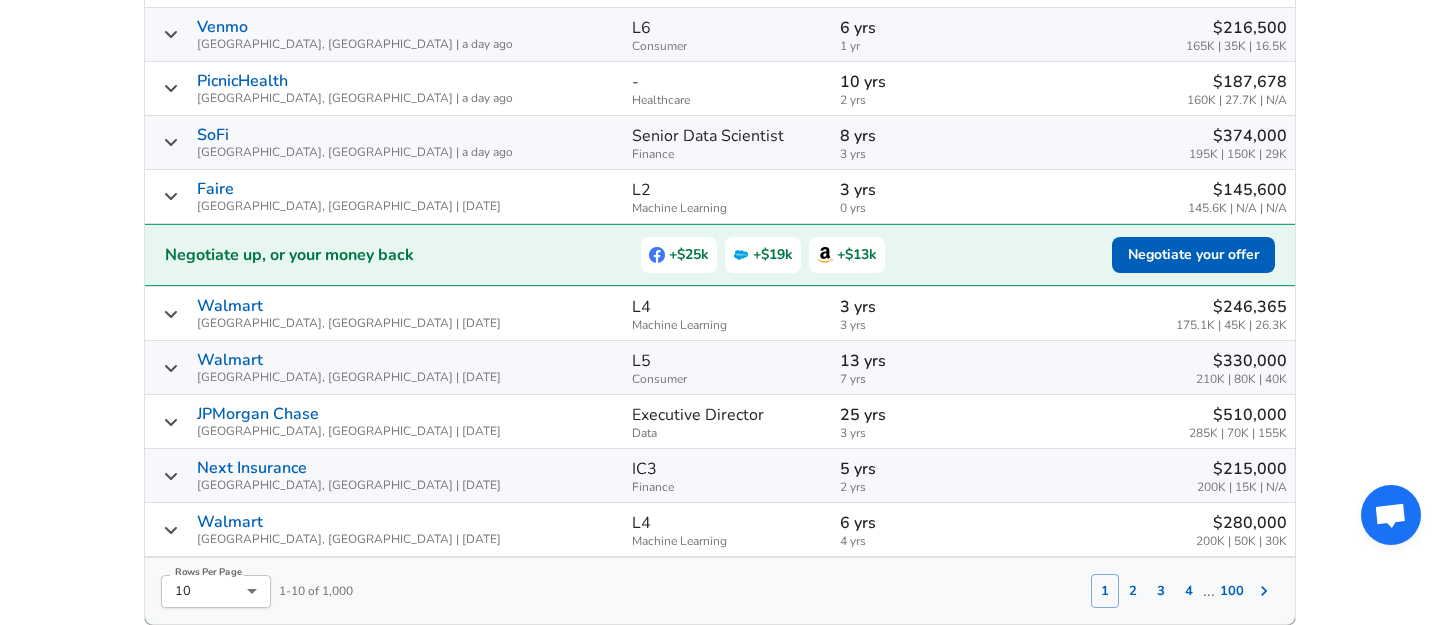 click on "Next Insurance   [GEOGRAPHIC_DATA], [GEOGRAPHIC_DATA]   |   [DATE]" at bounding box center (384, 475) 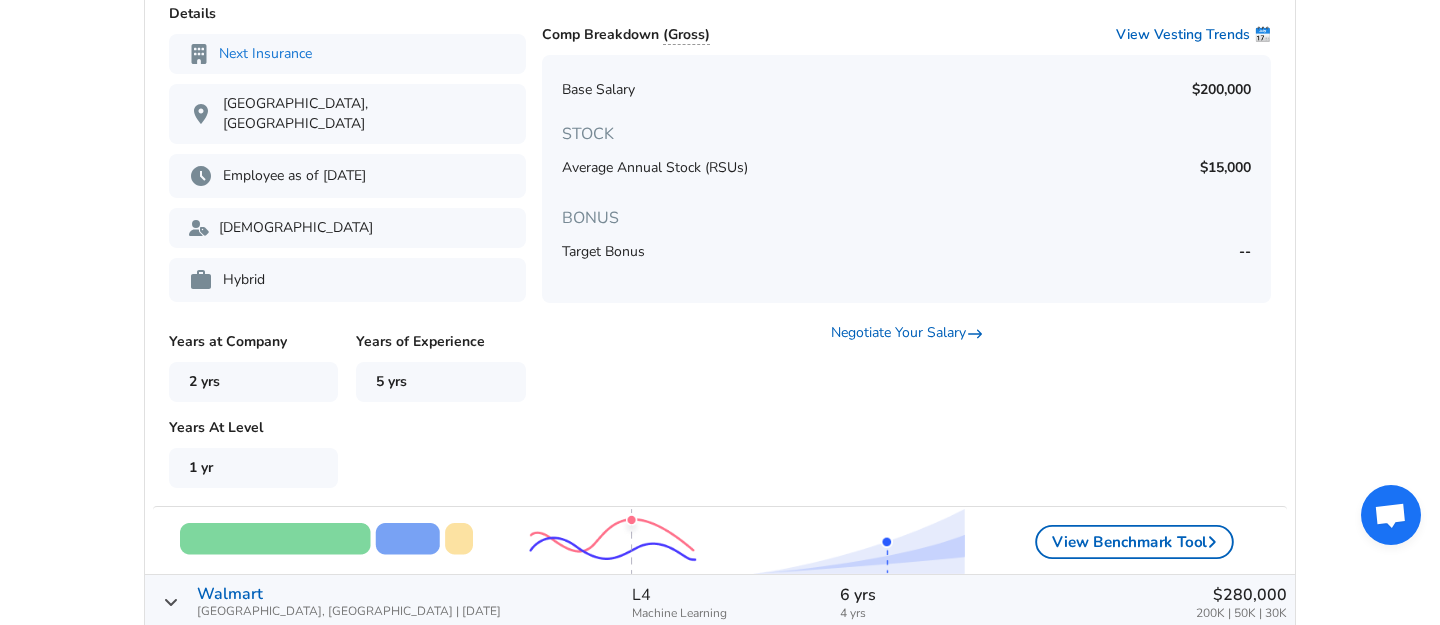scroll, scrollTop: 2063, scrollLeft: 0, axis: vertical 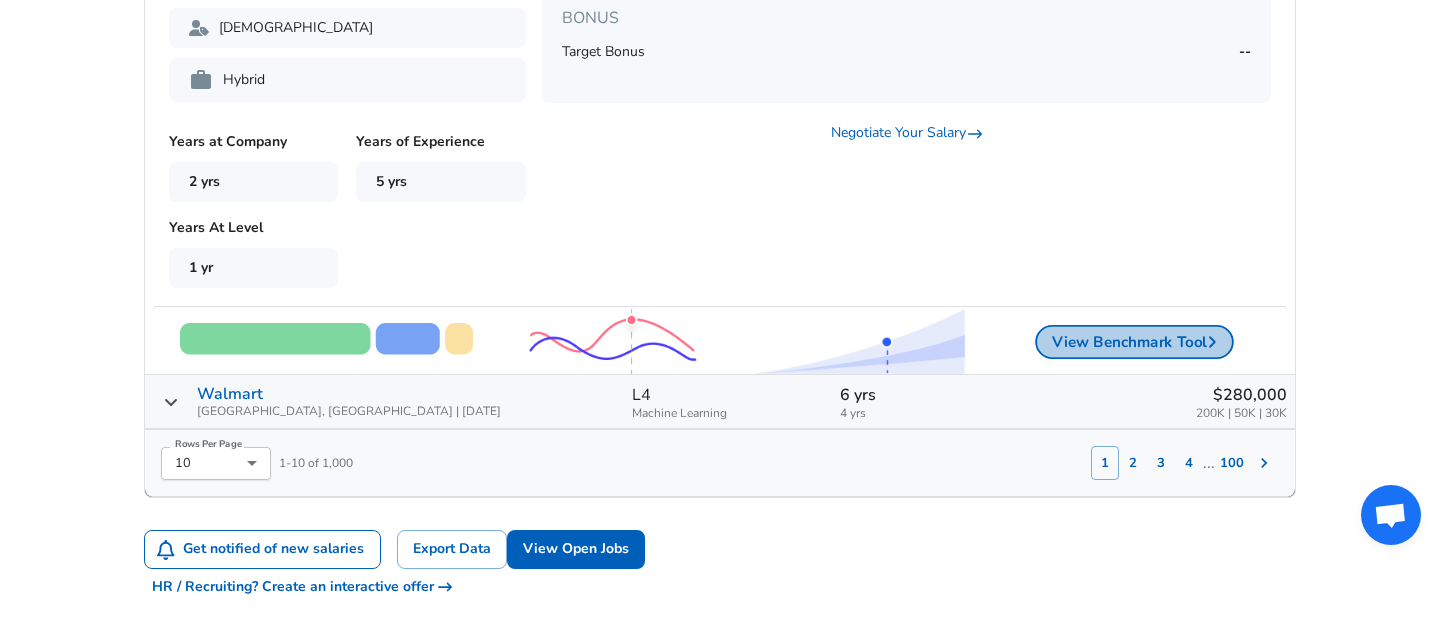 click on "View Benchmark Tool" at bounding box center [1134, 342] 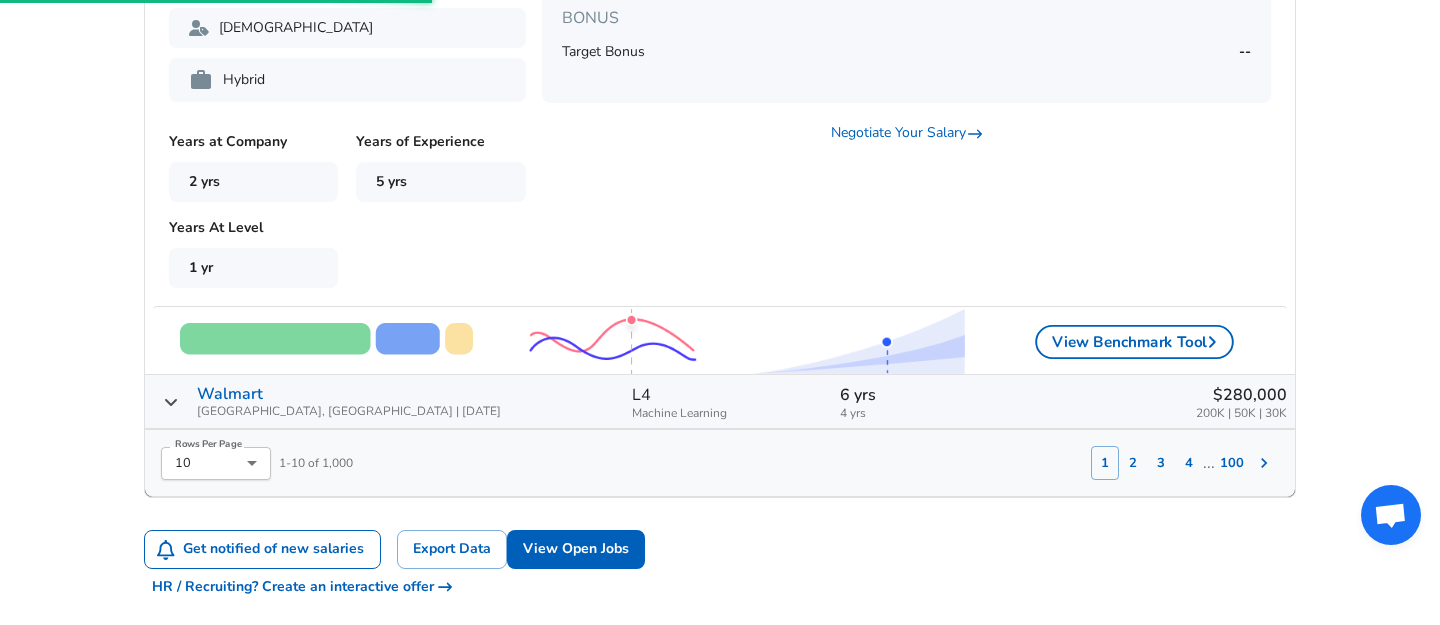 scroll, scrollTop: 0, scrollLeft: 0, axis: both 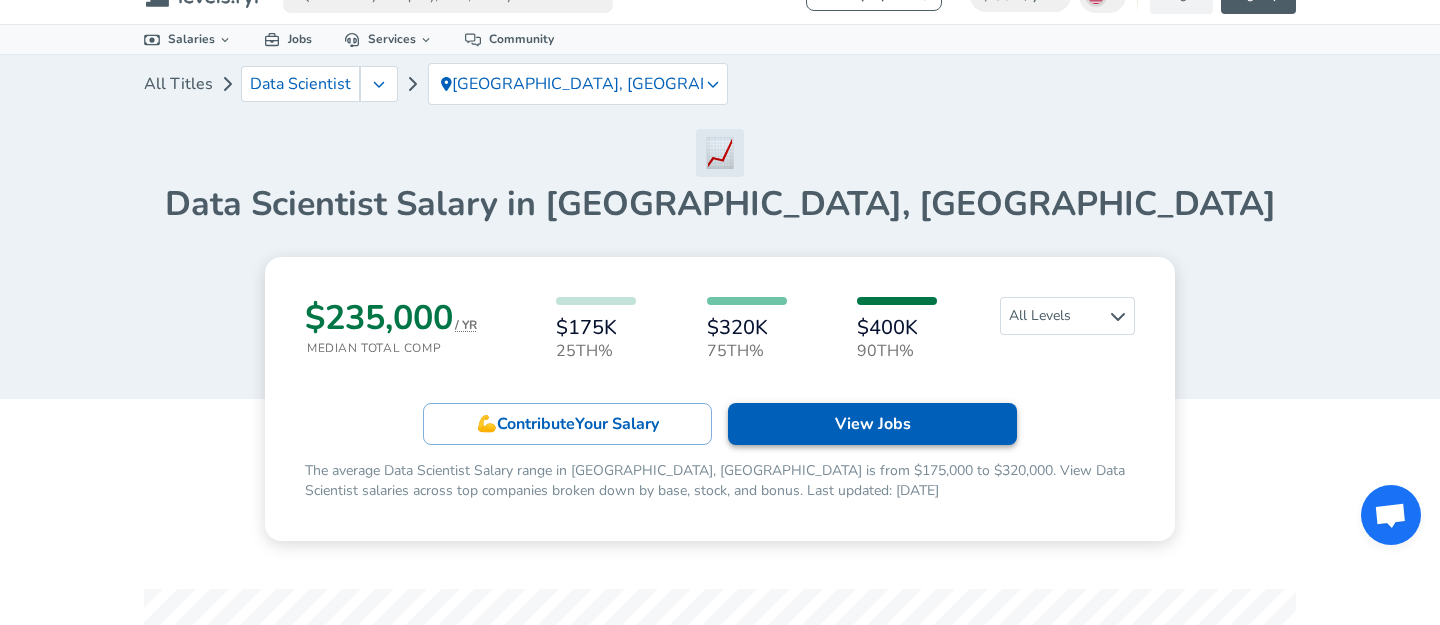 click on "View Jobs" at bounding box center [872, 424] 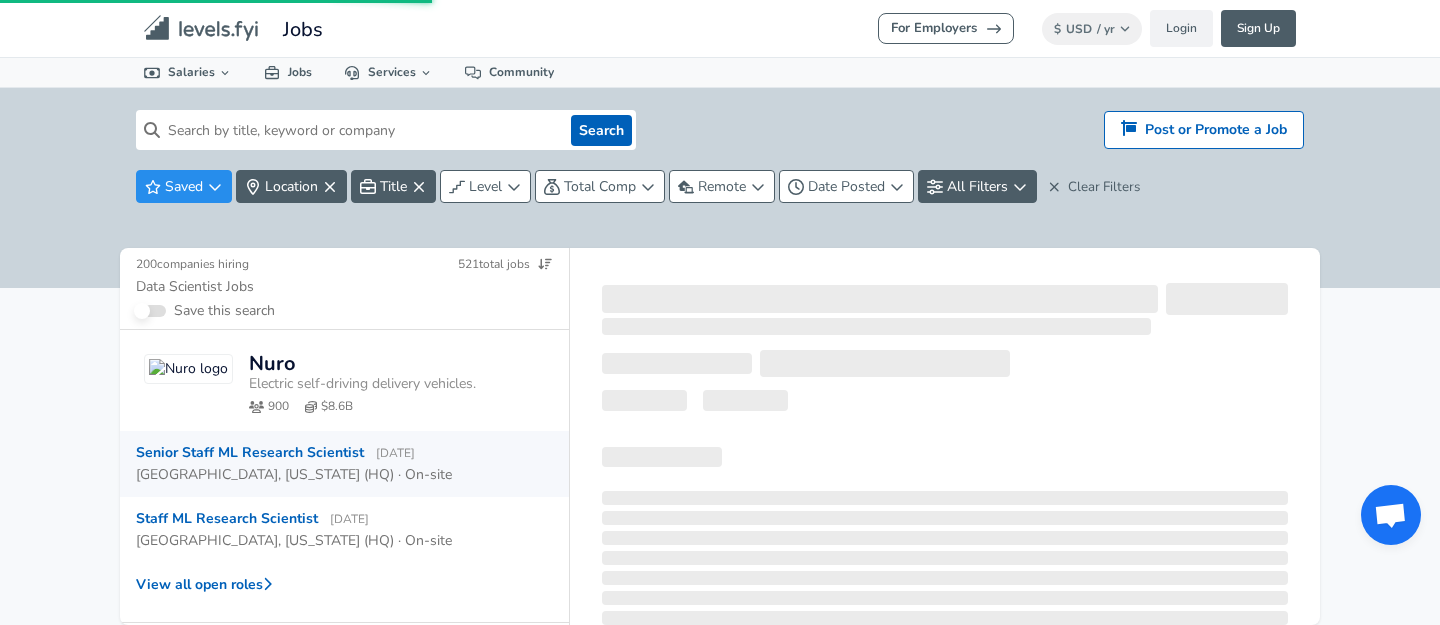 scroll, scrollTop: 0, scrollLeft: 0, axis: both 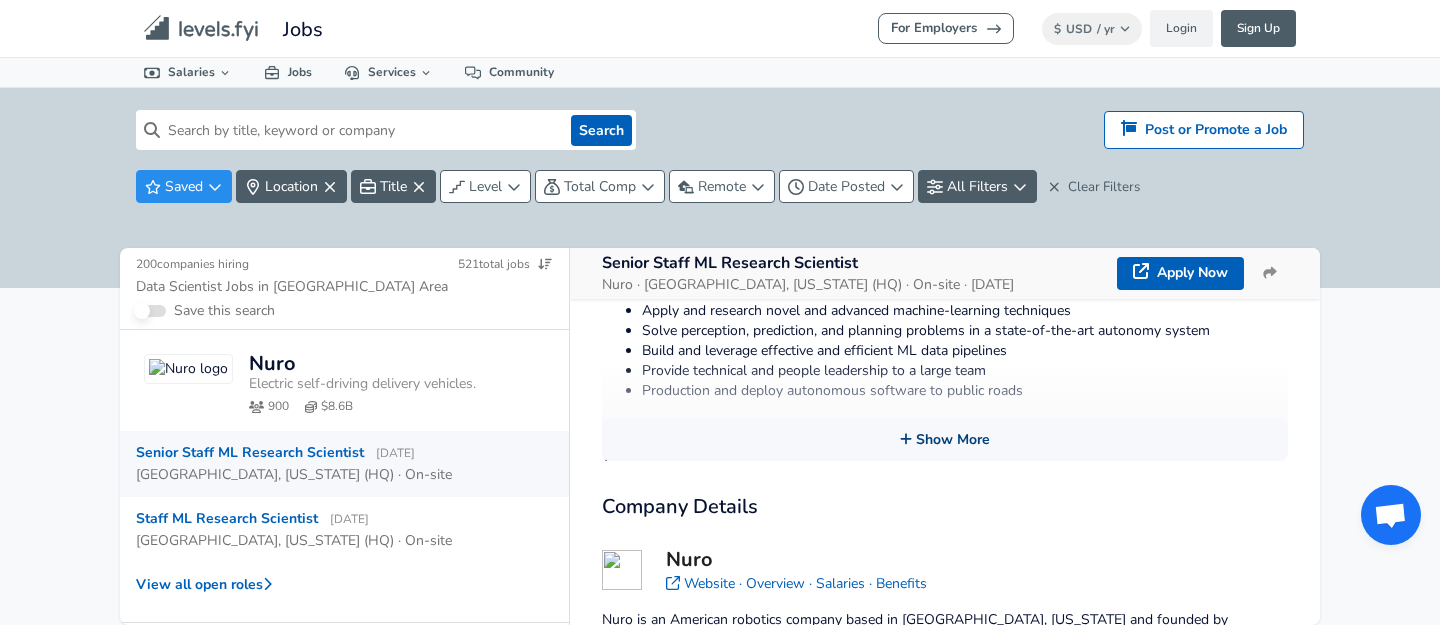 click on "Show More" at bounding box center (945, 439) 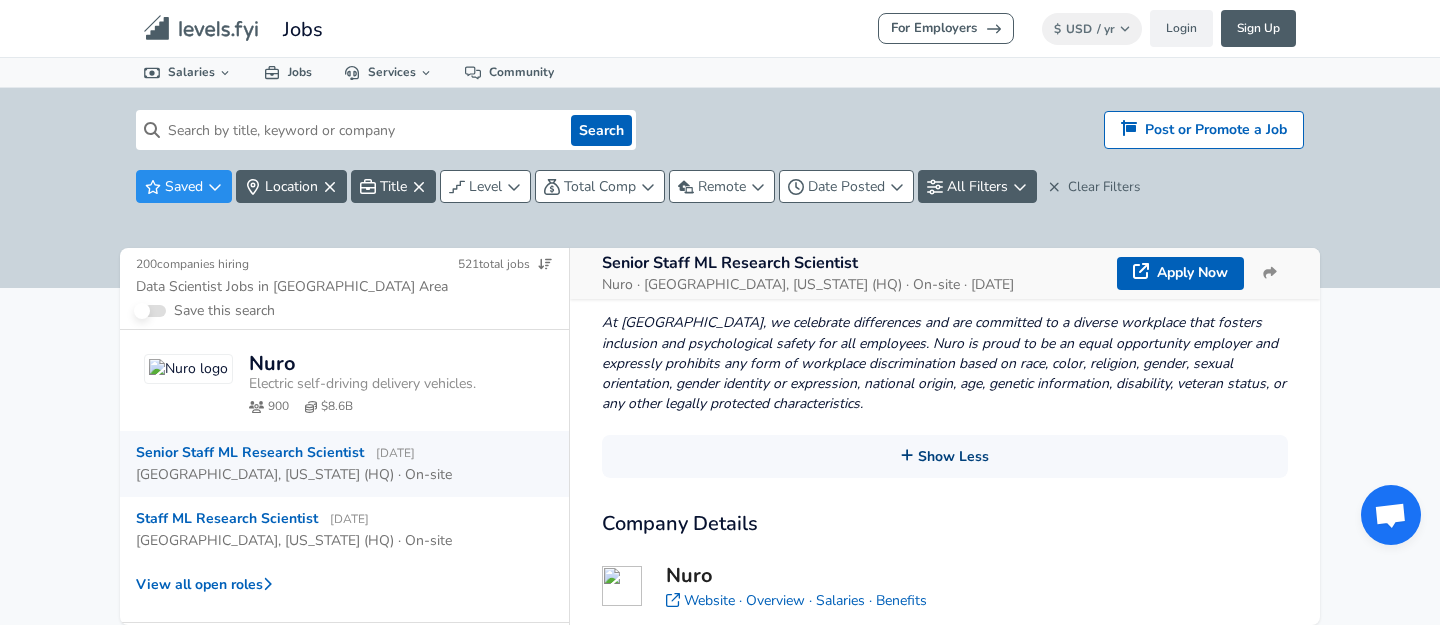 scroll, scrollTop: 1136, scrollLeft: 0, axis: vertical 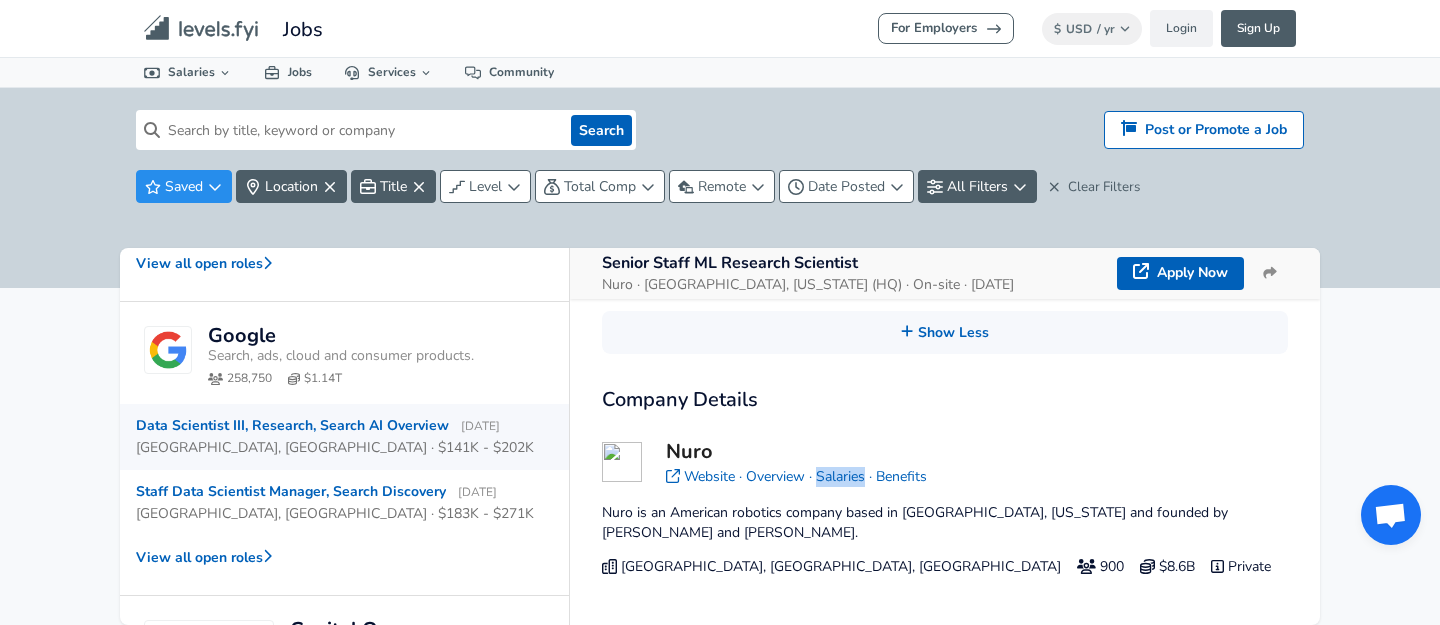 click on "[GEOGRAPHIC_DATA], [GEOGRAPHIC_DATA] · $141K -
$202K" at bounding box center [336, 447] 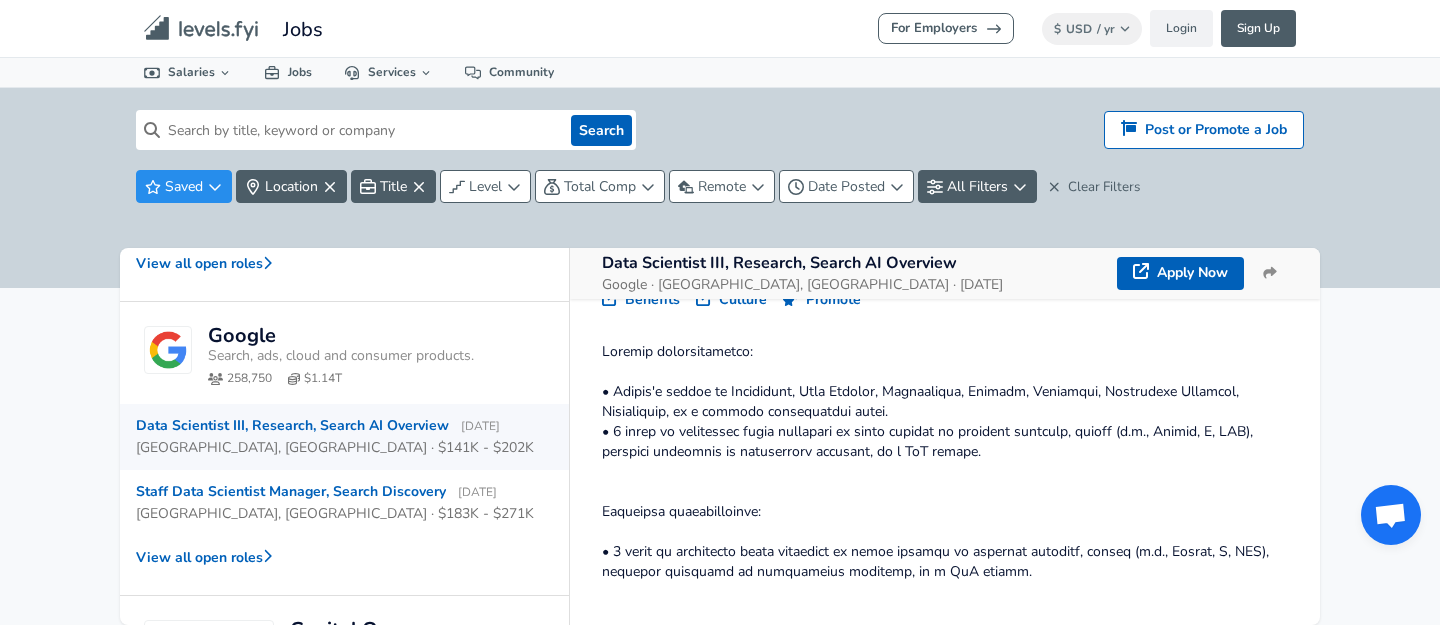 scroll, scrollTop: 274, scrollLeft: 0, axis: vertical 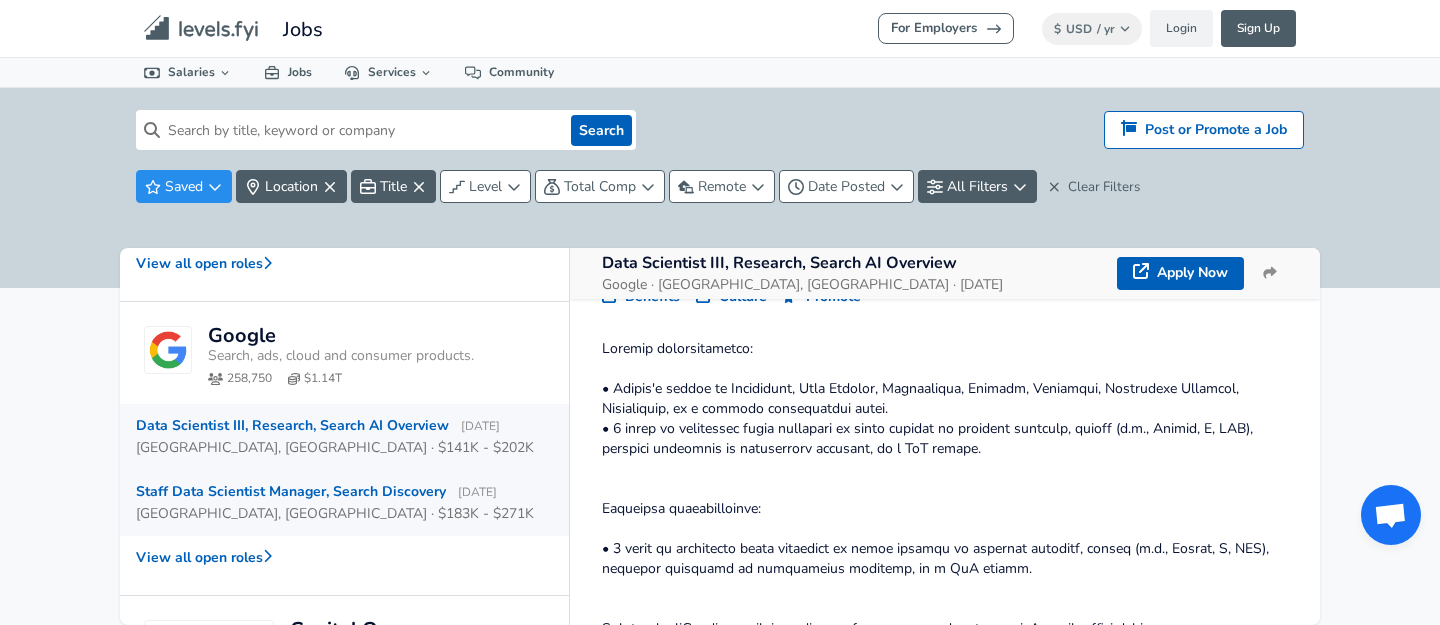 click on "[GEOGRAPHIC_DATA], [GEOGRAPHIC_DATA] · $183K -
$271K" at bounding box center [335, 514] 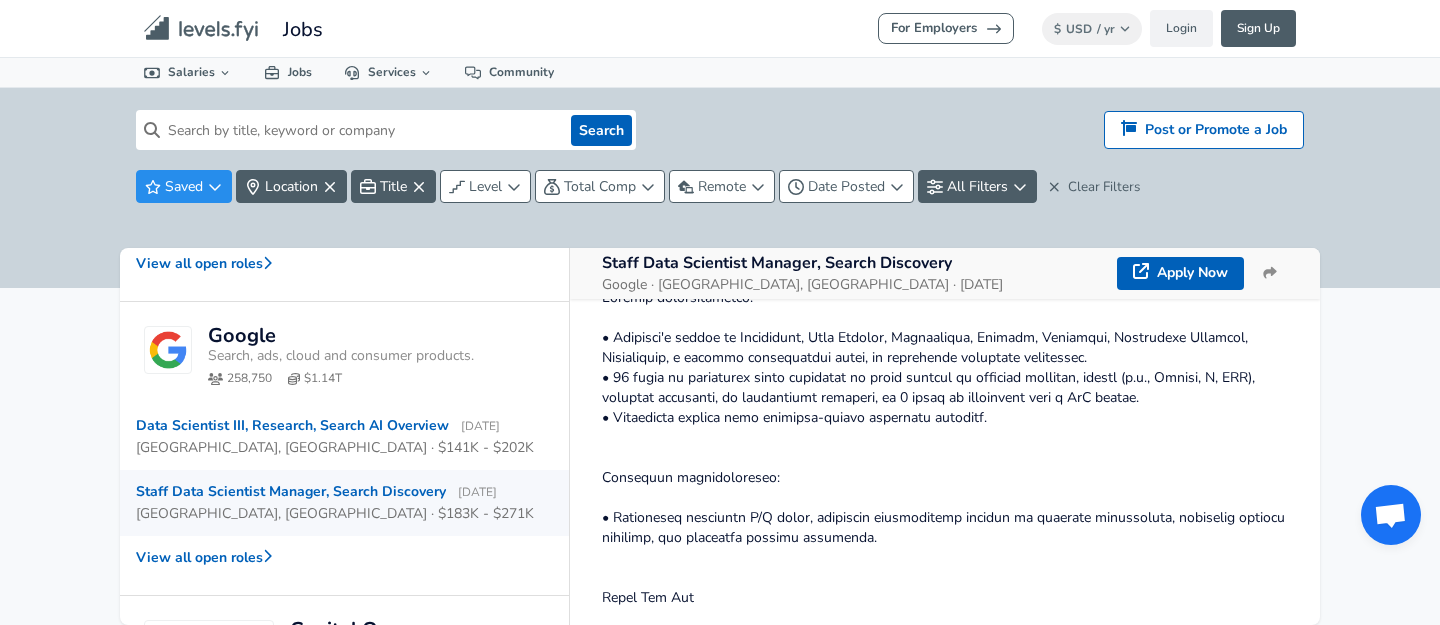 scroll, scrollTop: 326, scrollLeft: 0, axis: vertical 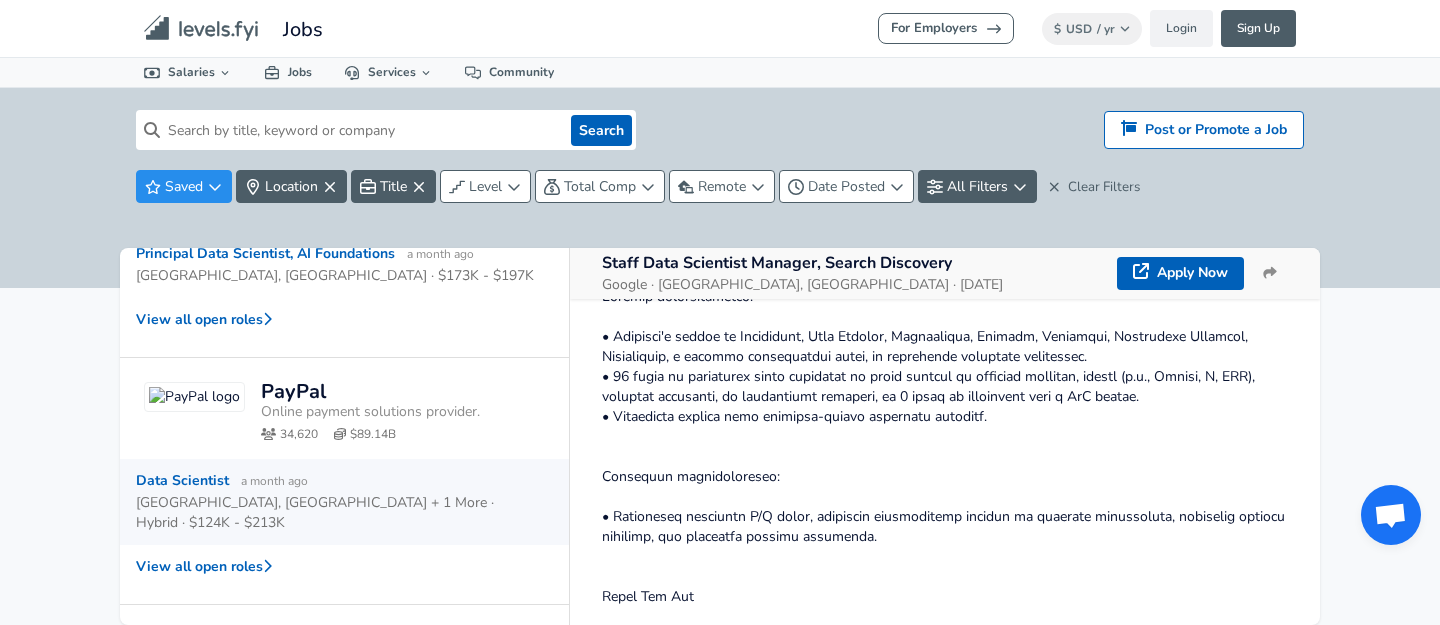 click on "Data Scientist   a month ago" at bounding box center [336, 481] 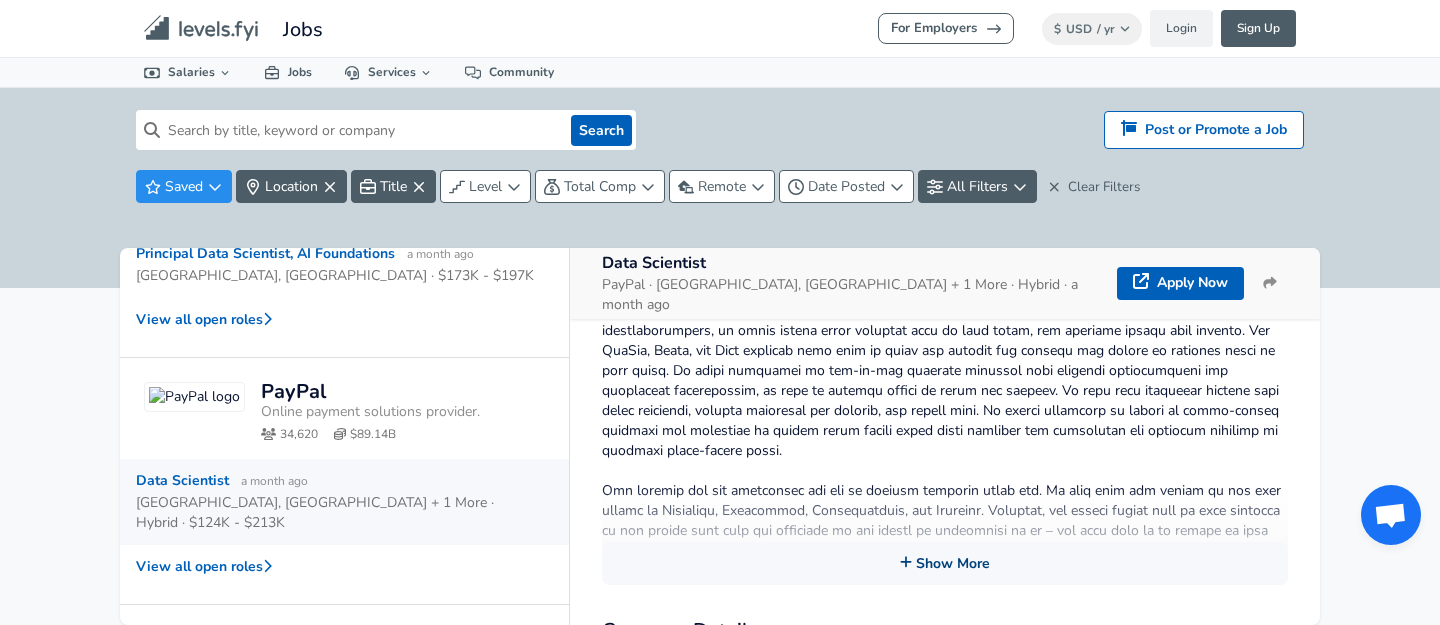 click on "Show More" at bounding box center (945, 563) 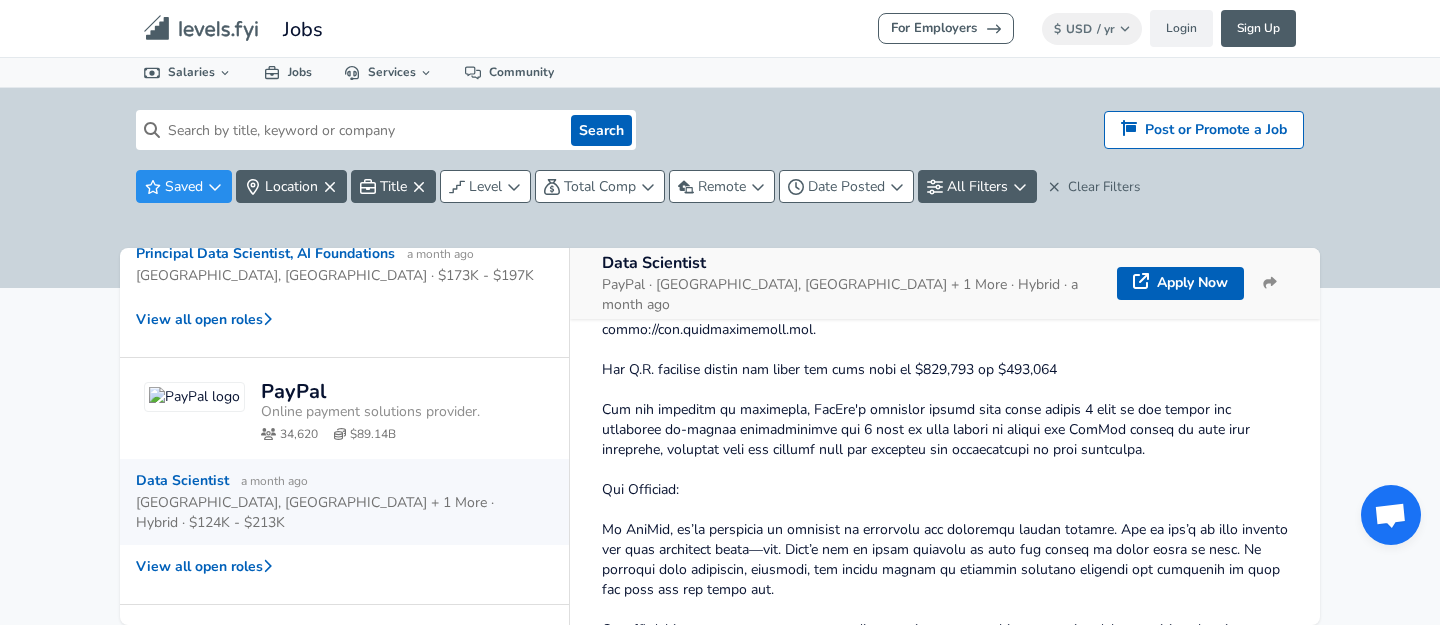 scroll, scrollTop: 2011, scrollLeft: 0, axis: vertical 